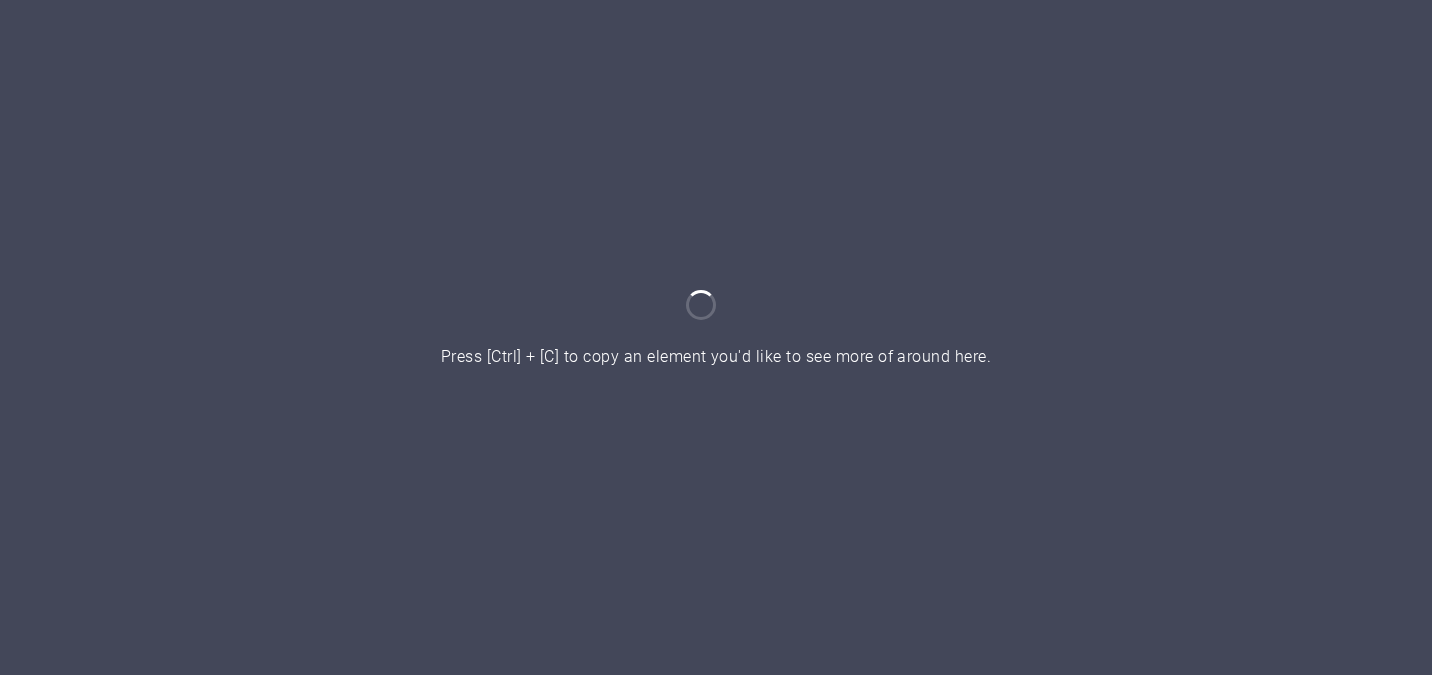 scroll, scrollTop: 0, scrollLeft: 0, axis: both 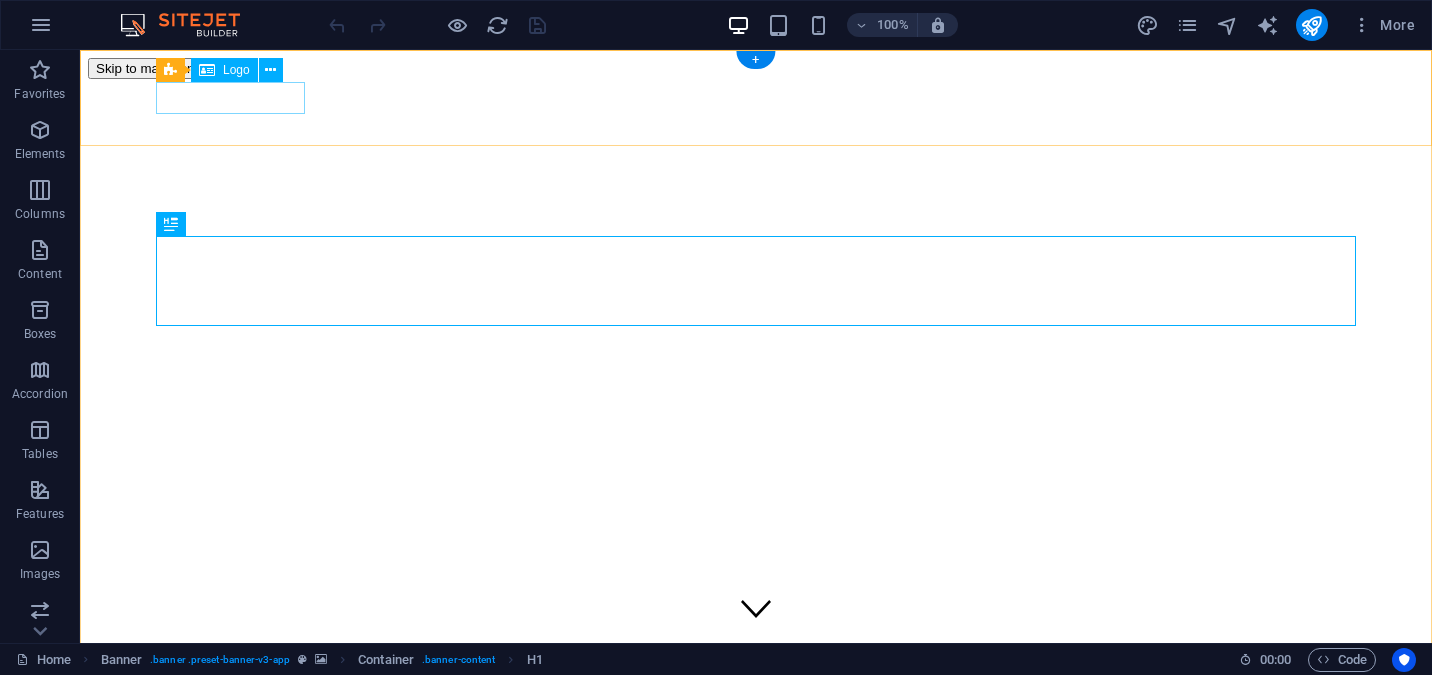 click at bounding box center (756, 1022) 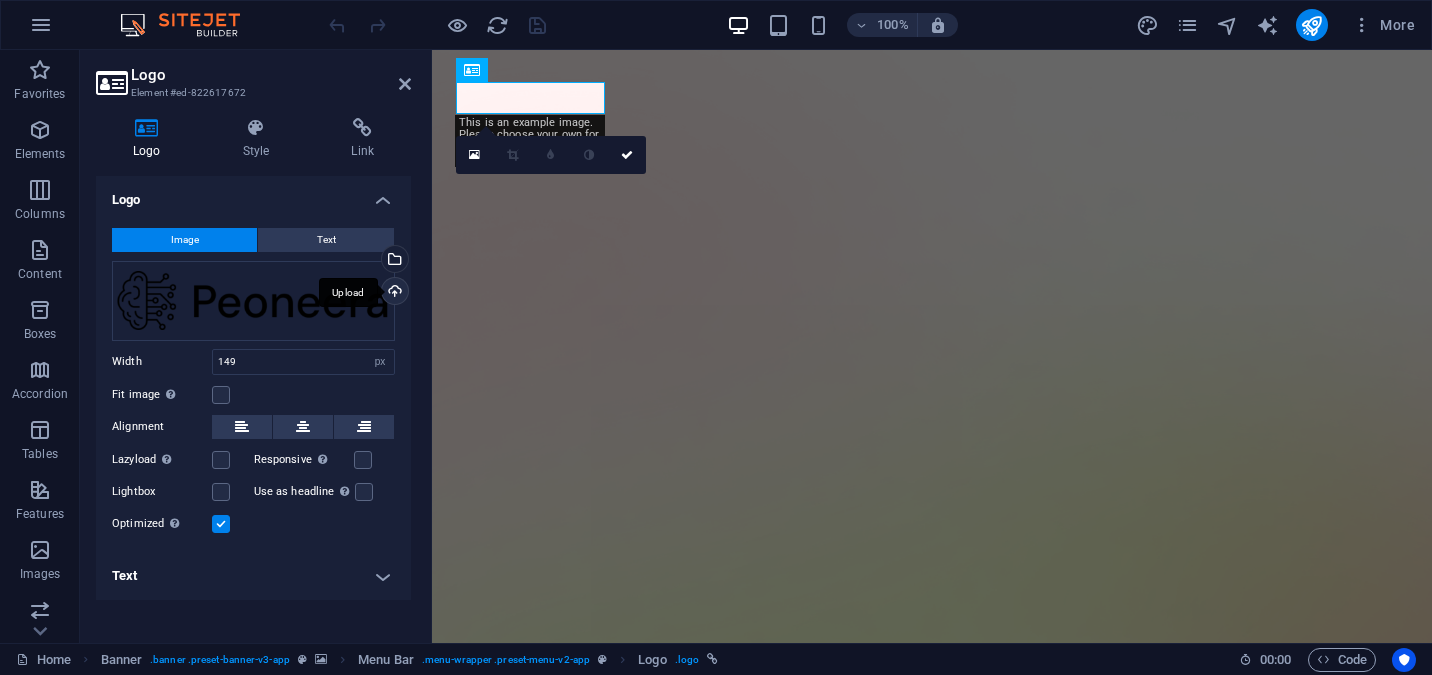 click on "Upload" at bounding box center [393, 293] 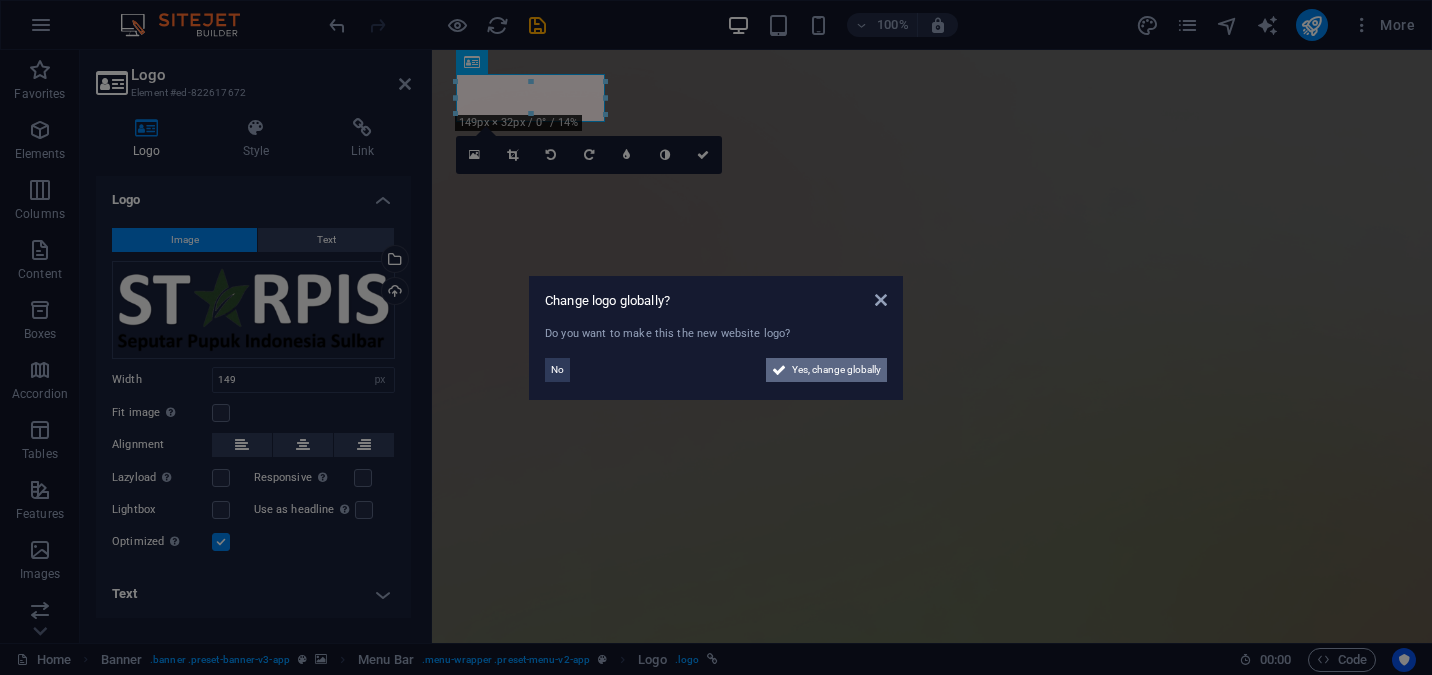 click on "Yes, change globally" at bounding box center (836, 370) 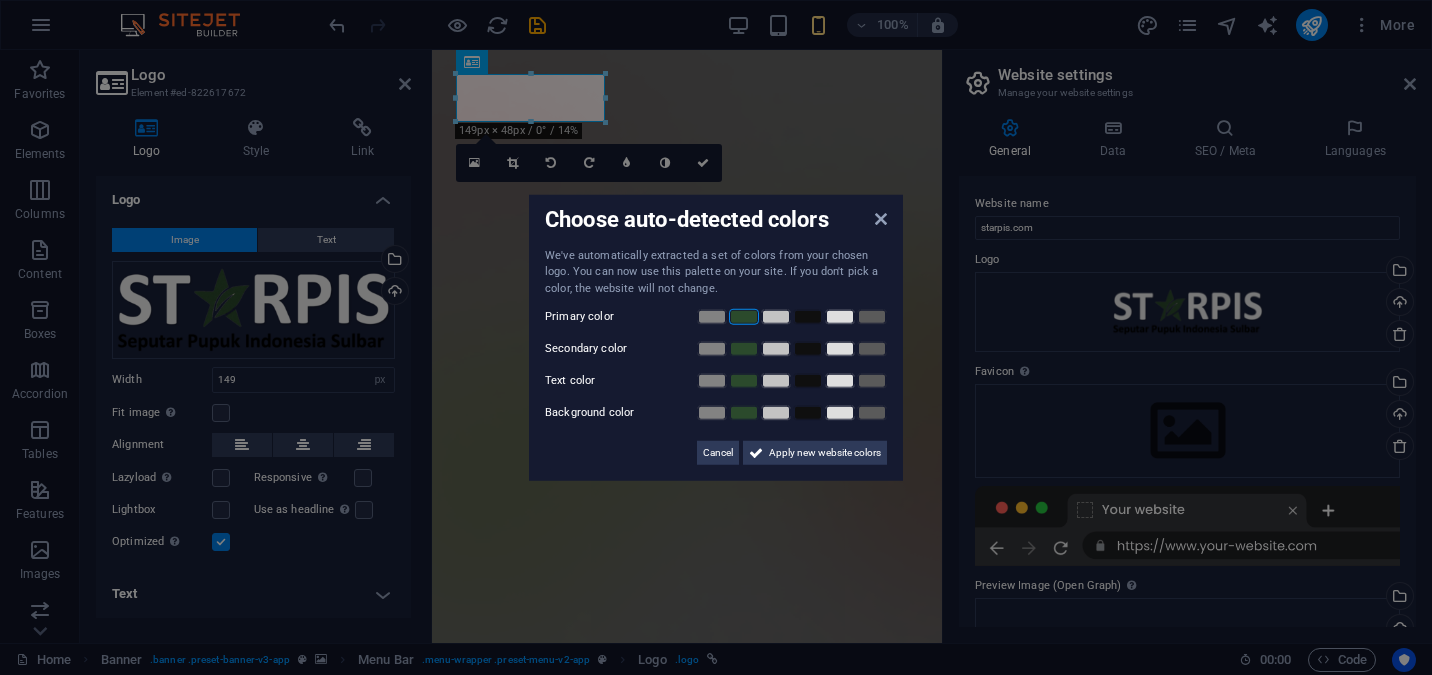 click at bounding box center (744, 317) 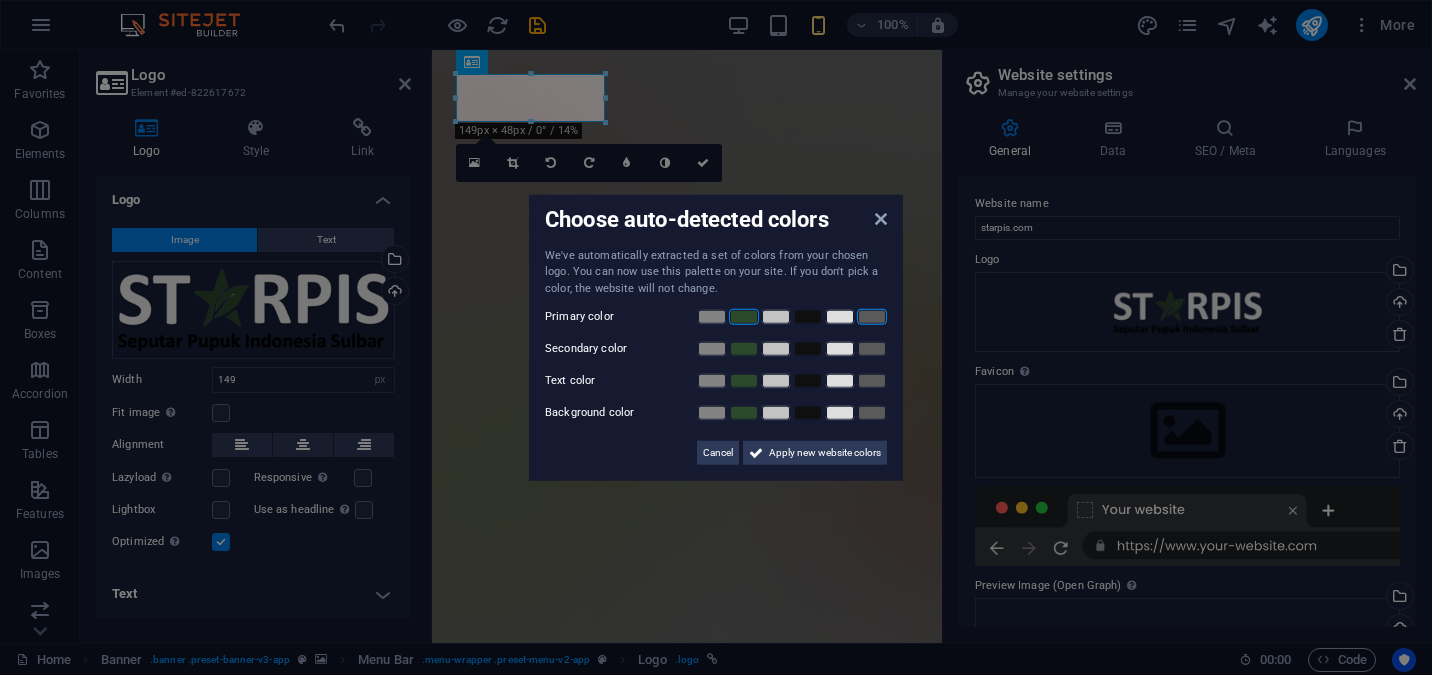 click at bounding box center [872, 317] 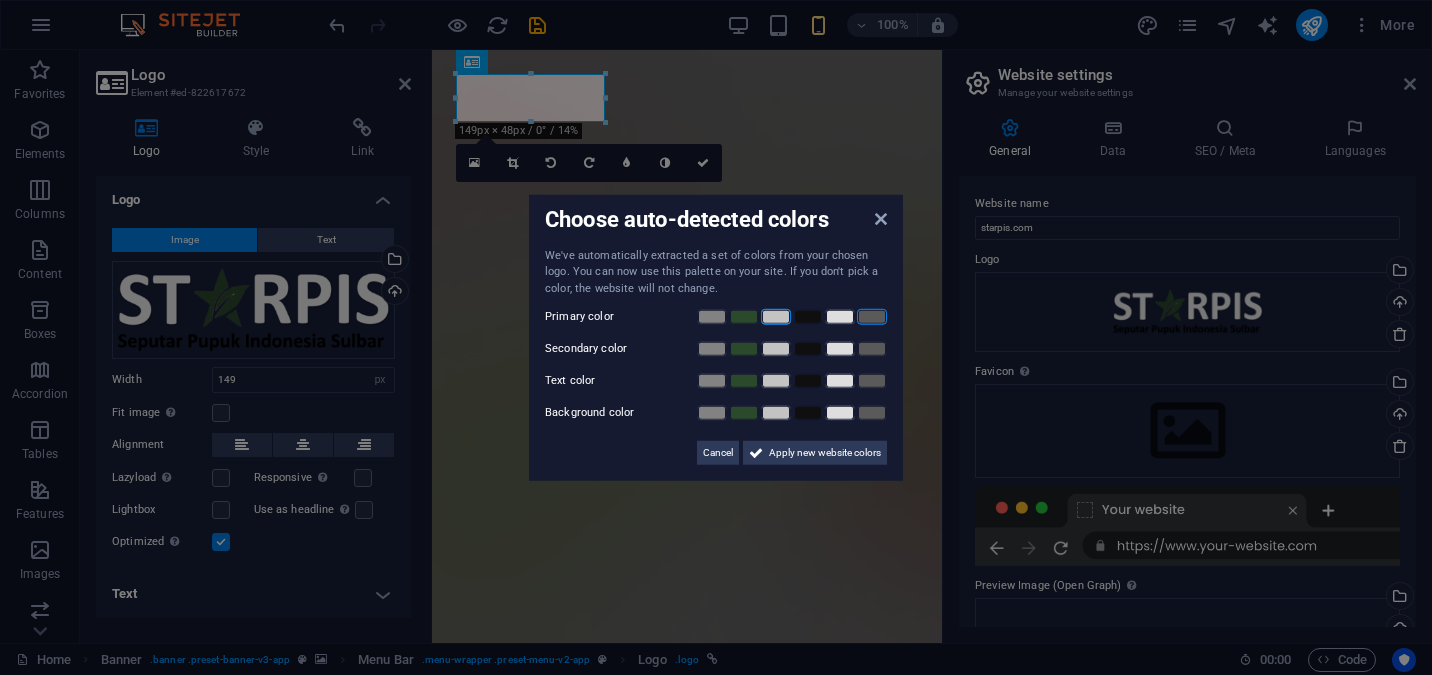 click at bounding box center [776, 317] 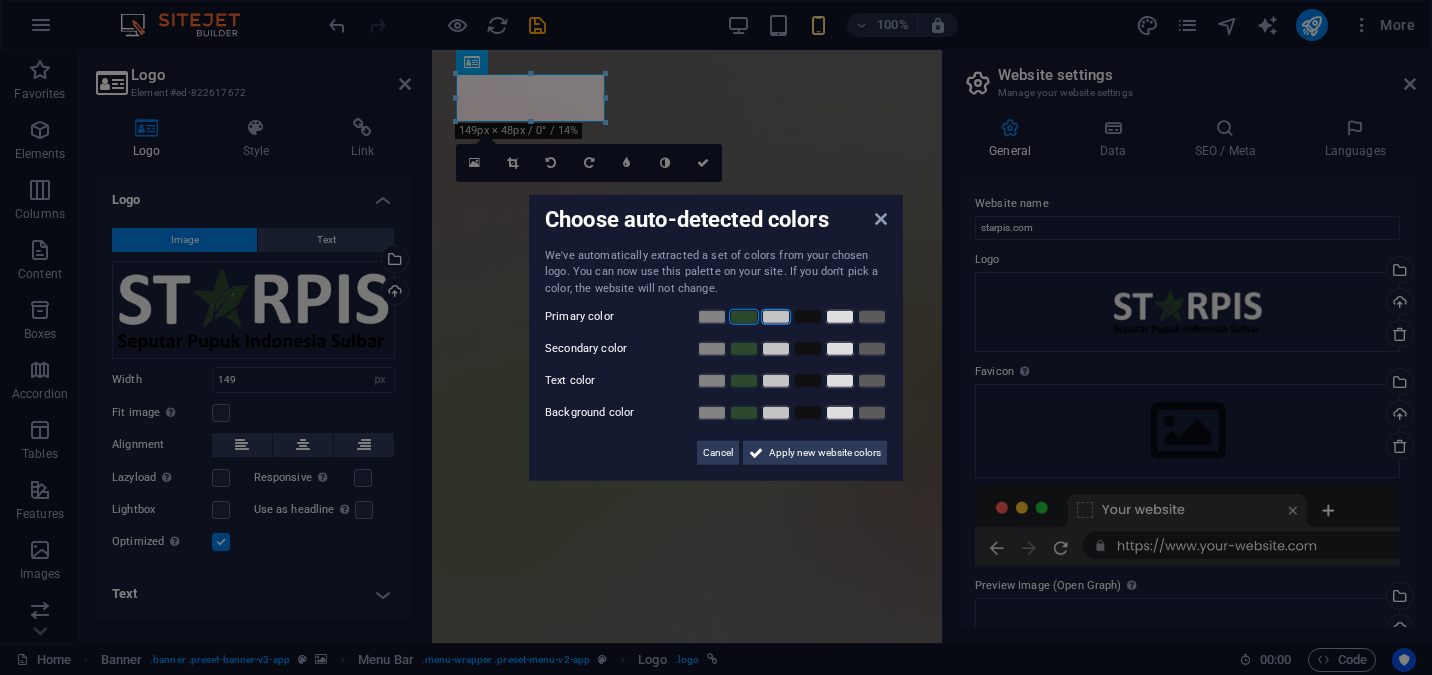 click at bounding box center [744, 317] 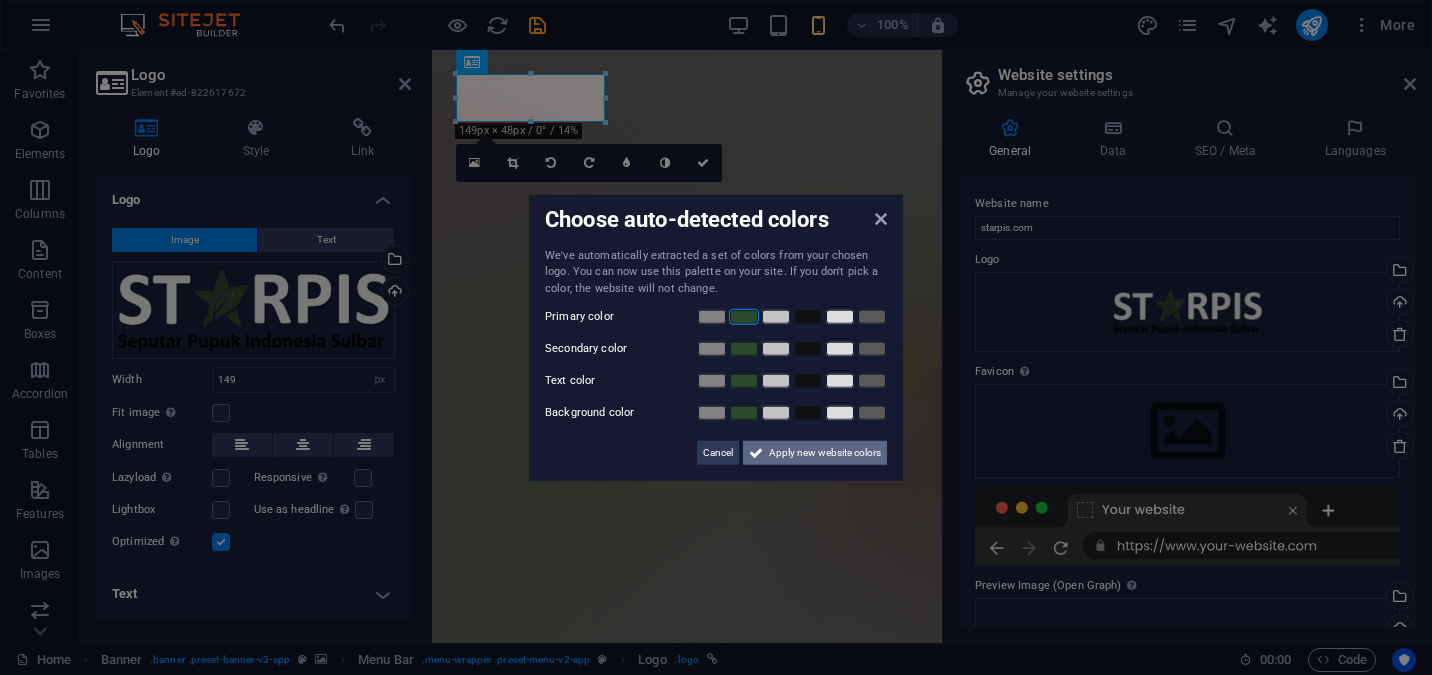 click on "Apply new website colors" at bounding box center (825, 453) 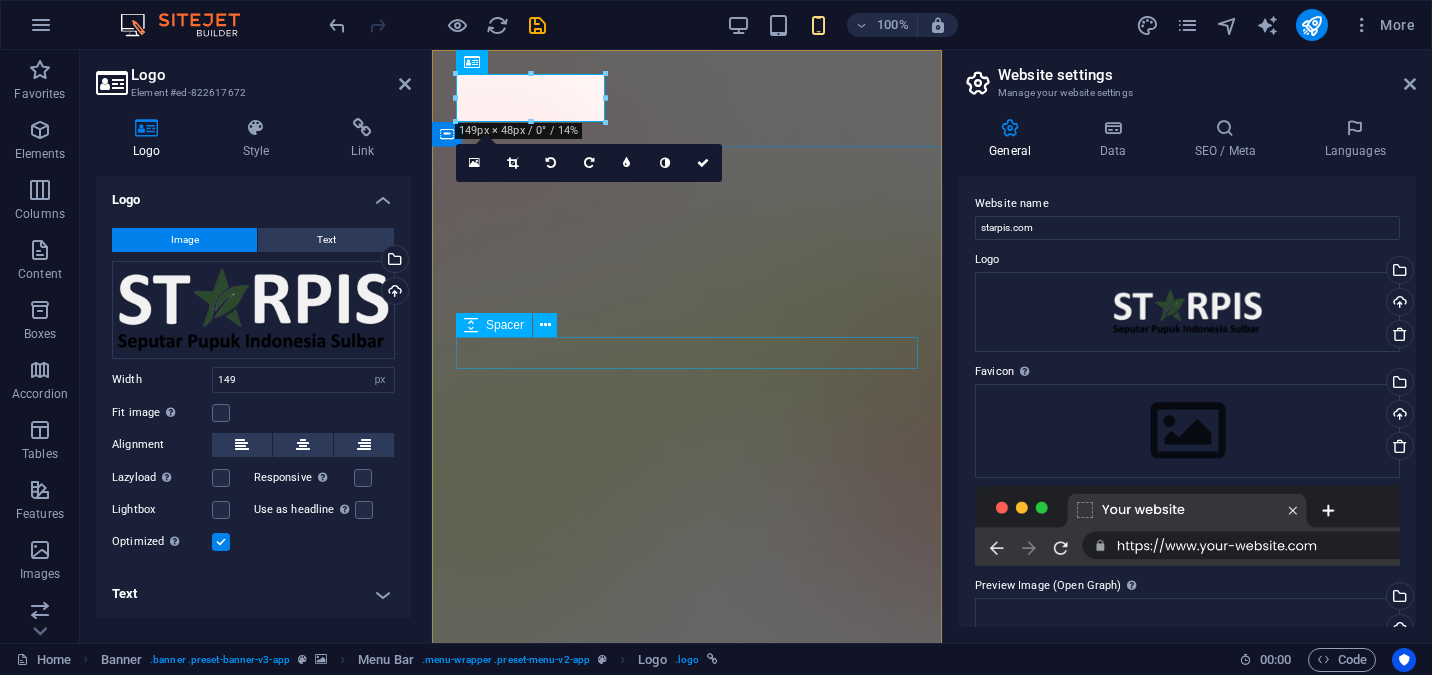 click at bounding box center [687, 1171] 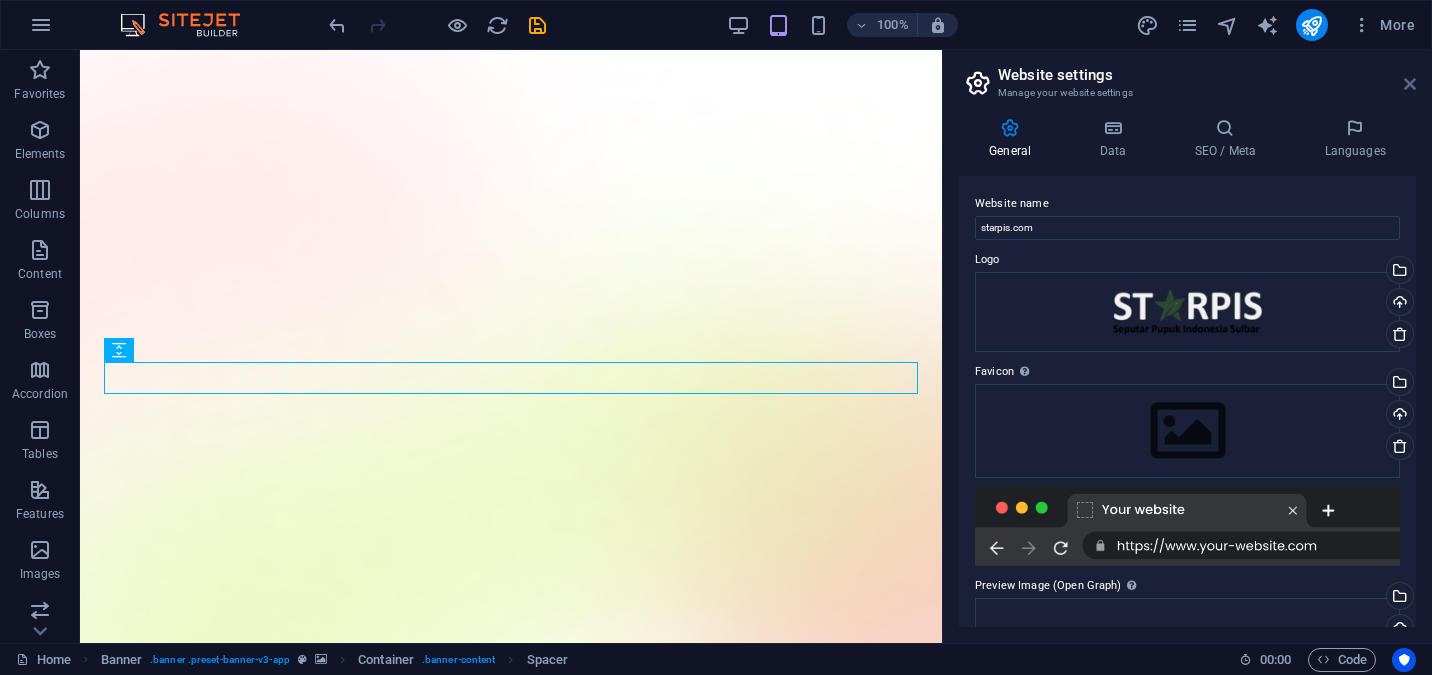 click at bounding box center (1410, 84) 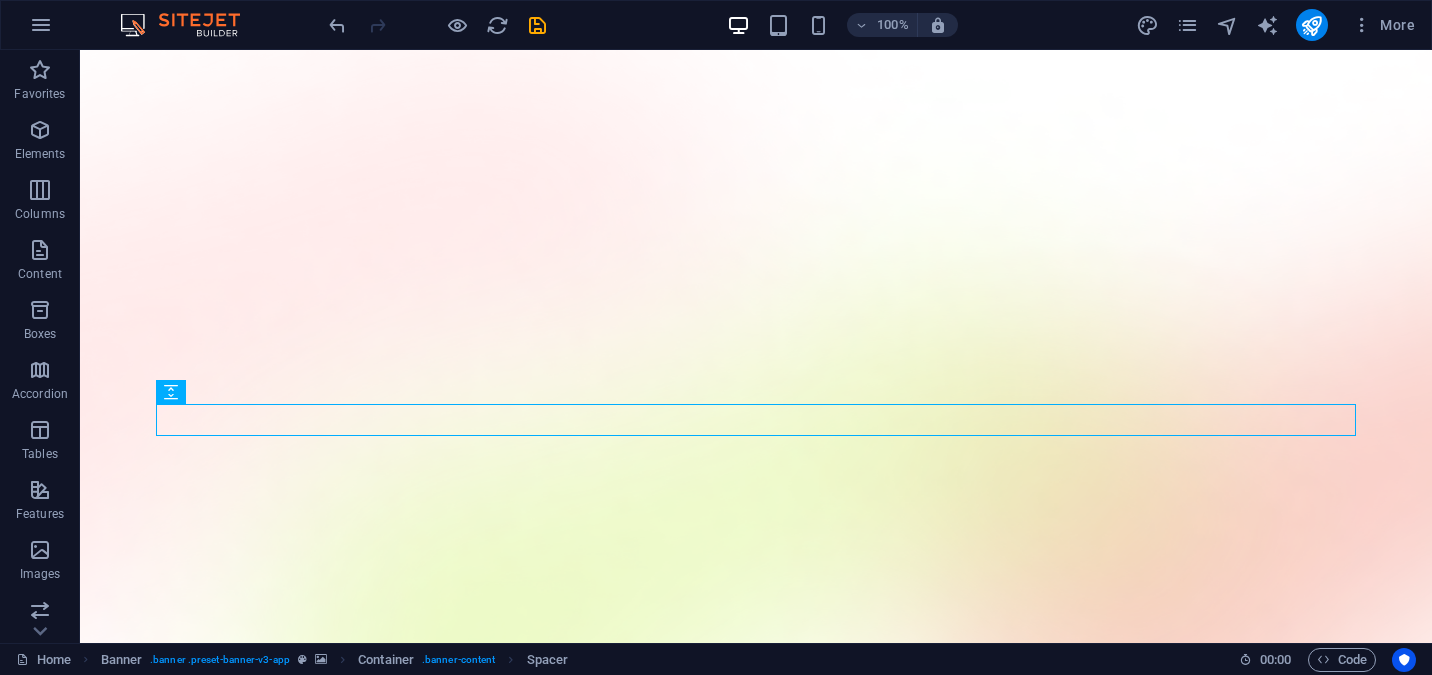 click at bounding box center (437, 25) 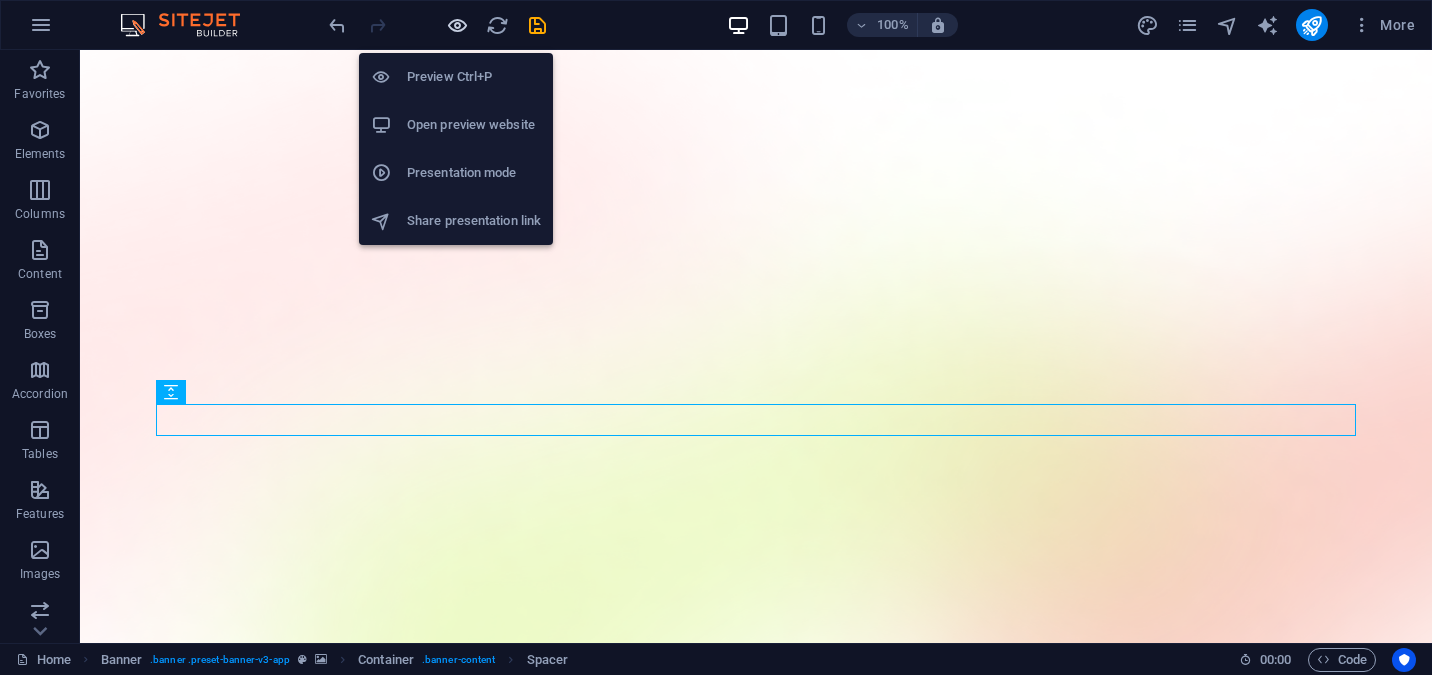 click at bounding box center [457, 25] 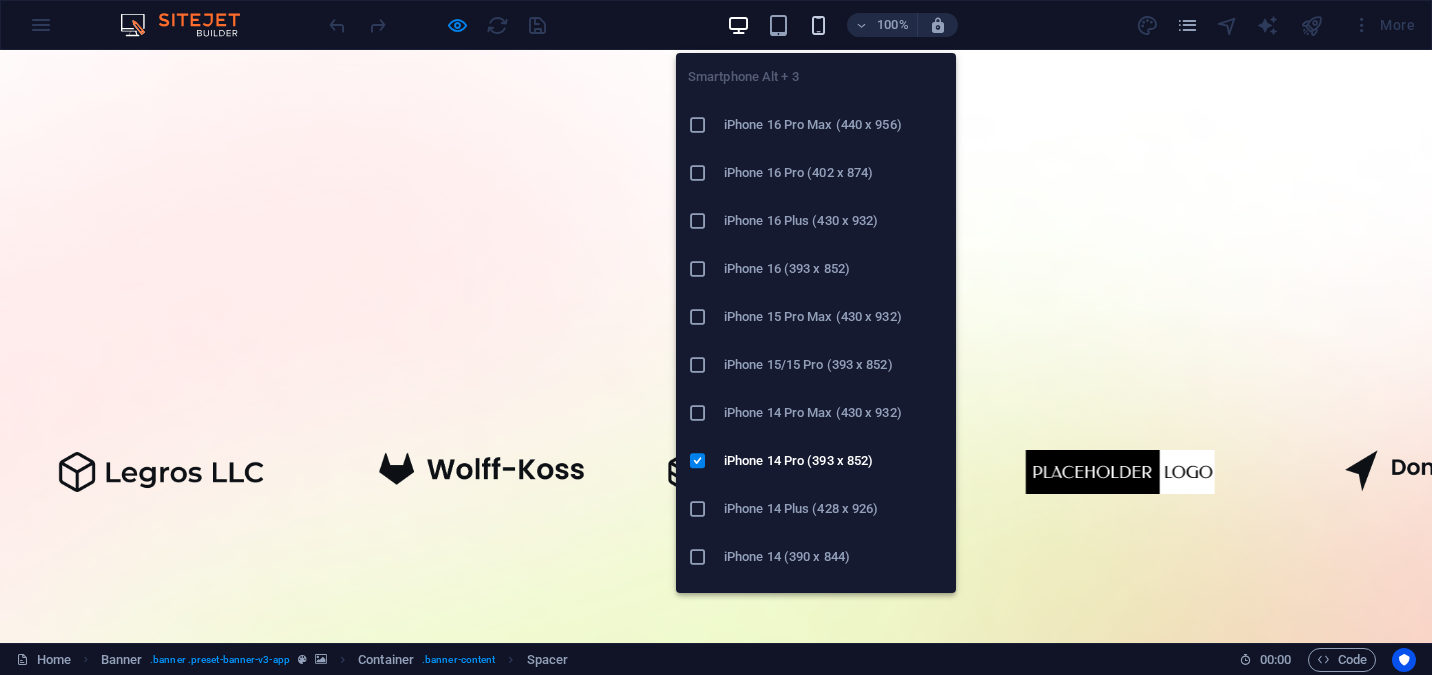 click at bounding box center (818, 25) 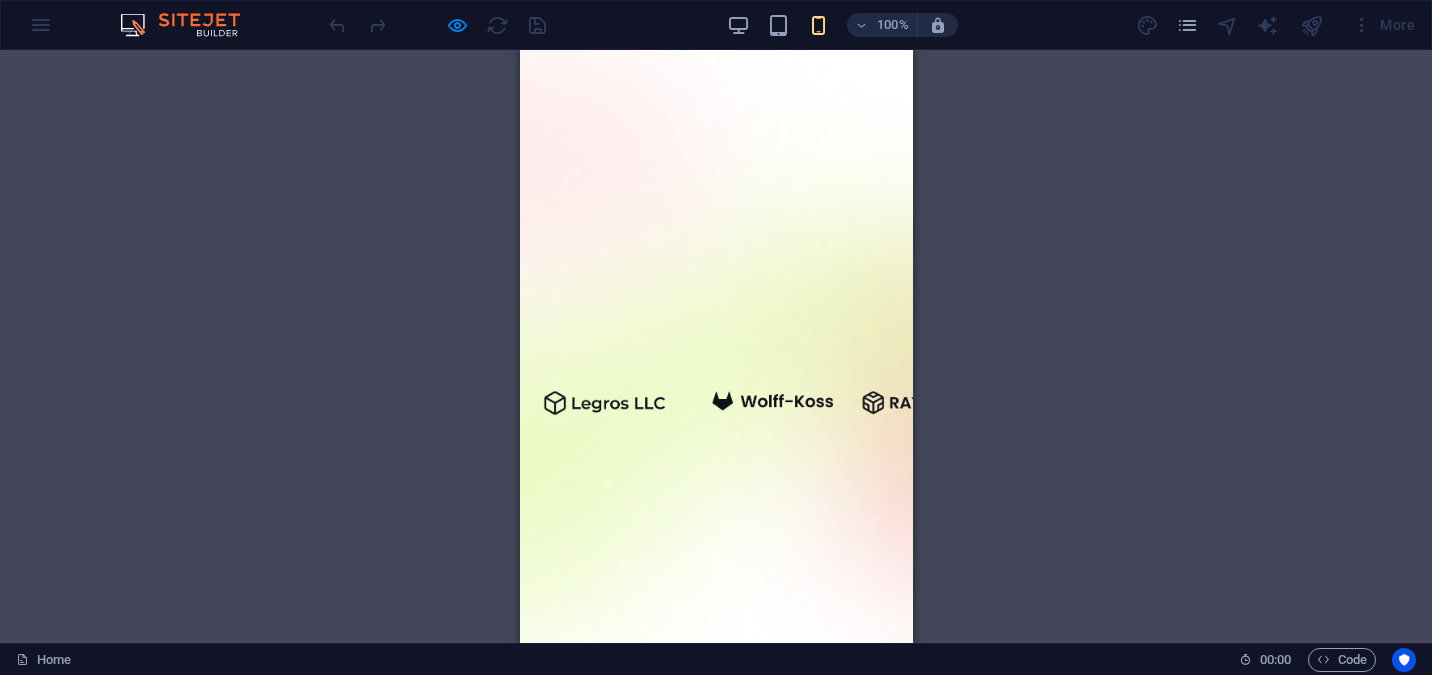 scroll, scrollTop: 0, scrollLeft: 0, axis: both 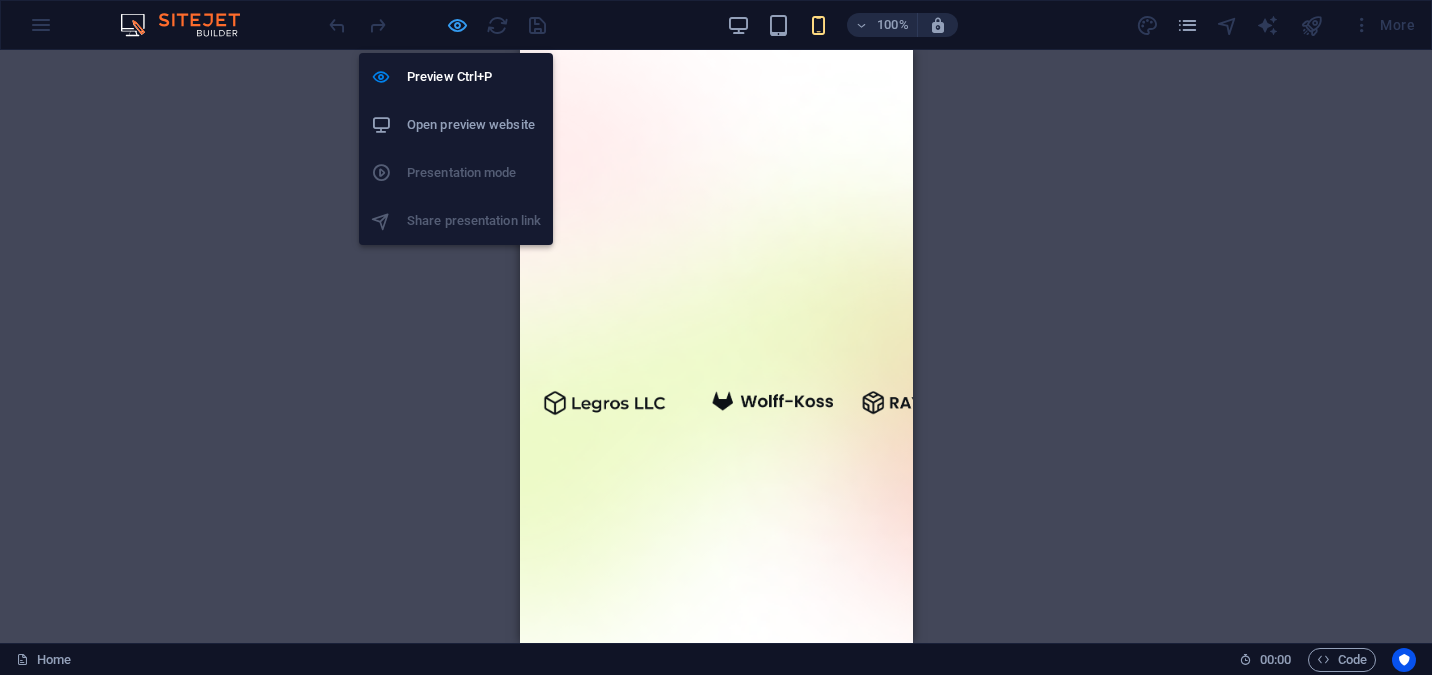 click at bounding box center [457, 25] 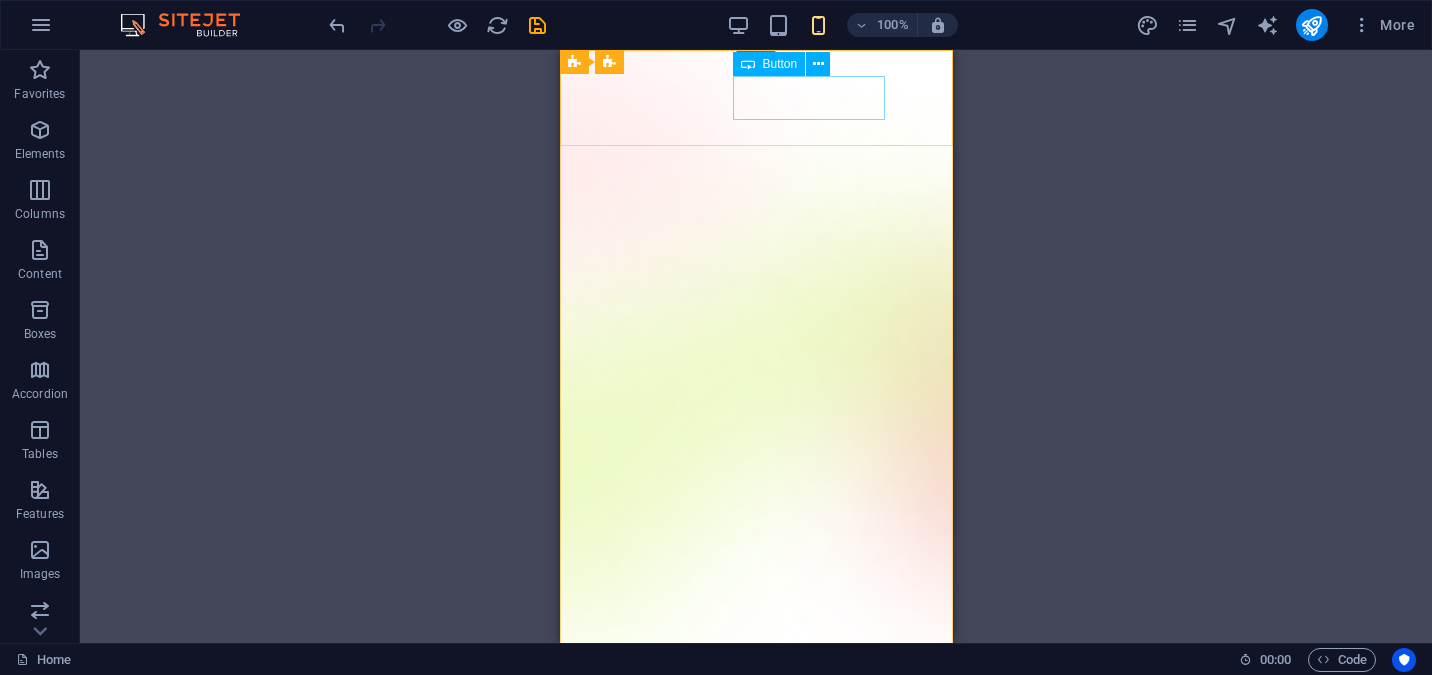 click on "Download App" at bounding box center (755, 894) 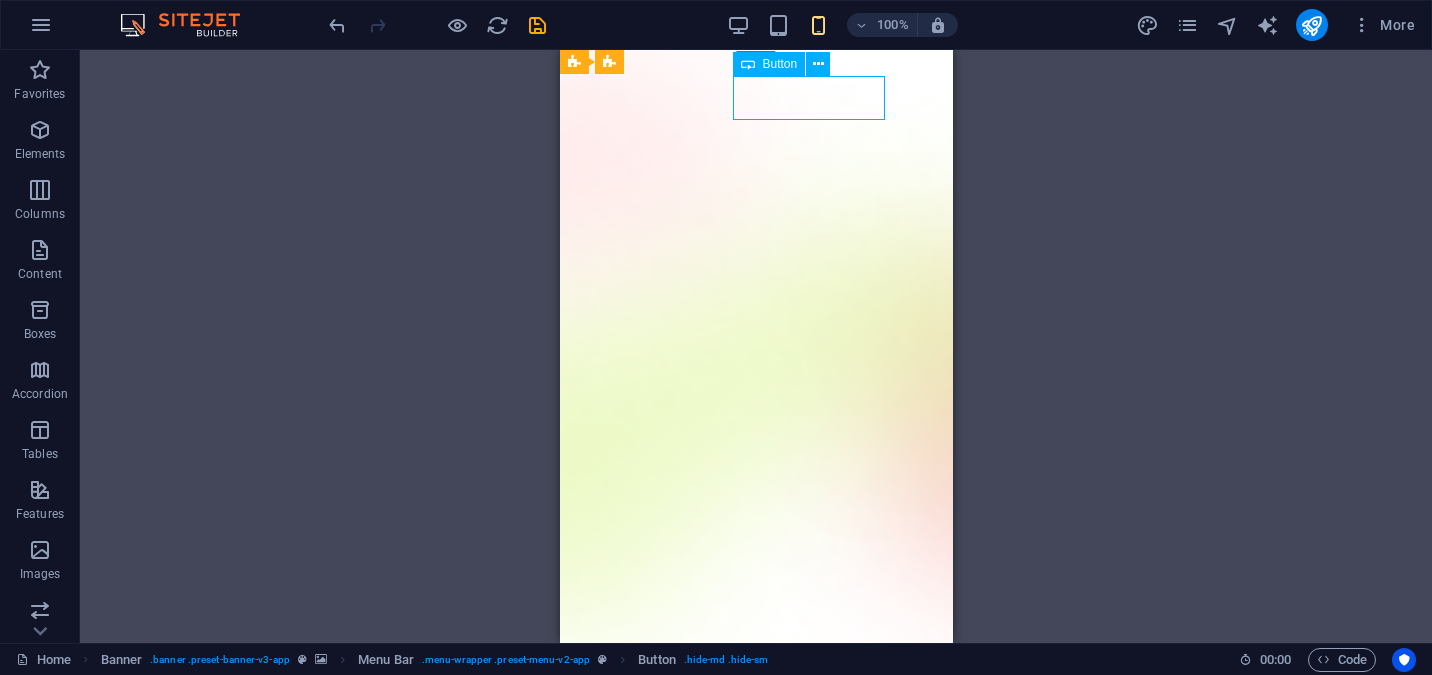 click on "Download App" at bounding box center [755, 894] 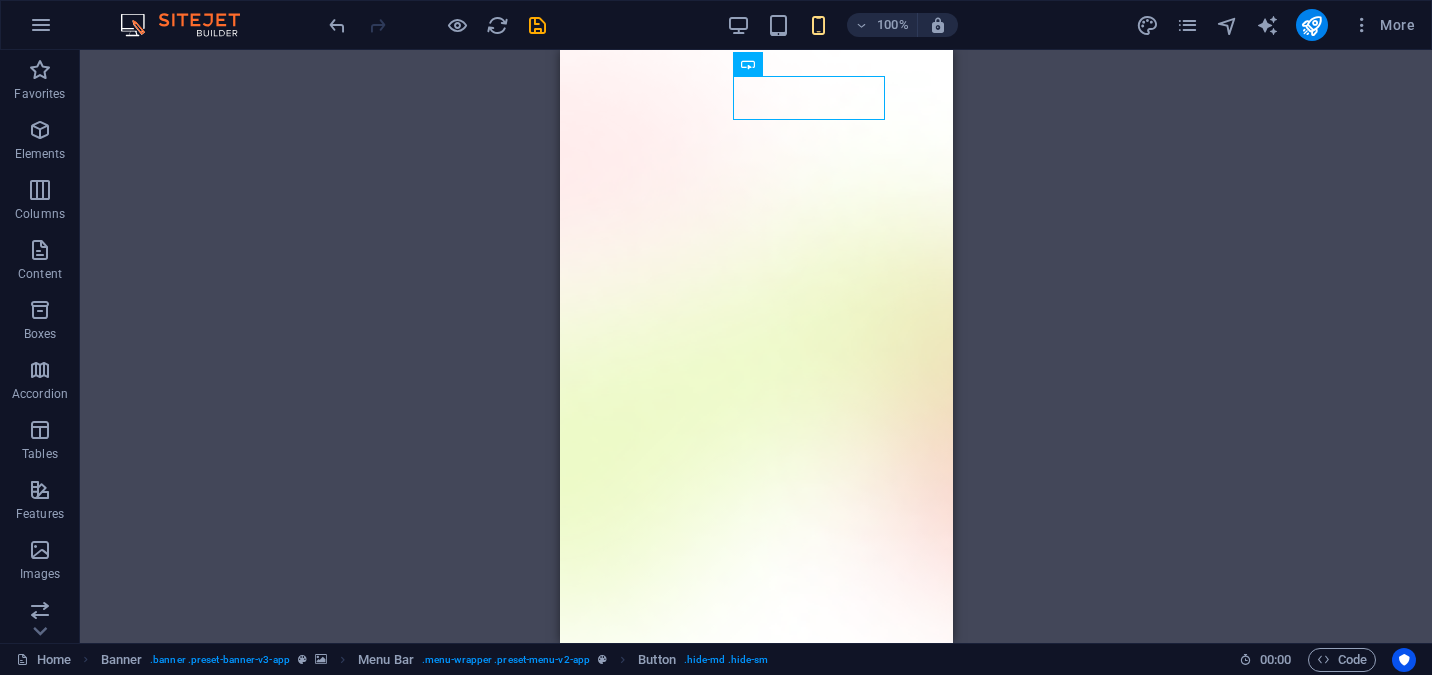 click on "H1   Banner   Container   Text   Spacer   Spacer   Banner   Menu Bar   Banner   Logo   Spacer   Button   Spacer   Image   Text   Menu   Button" at bounding box center (756, 346) 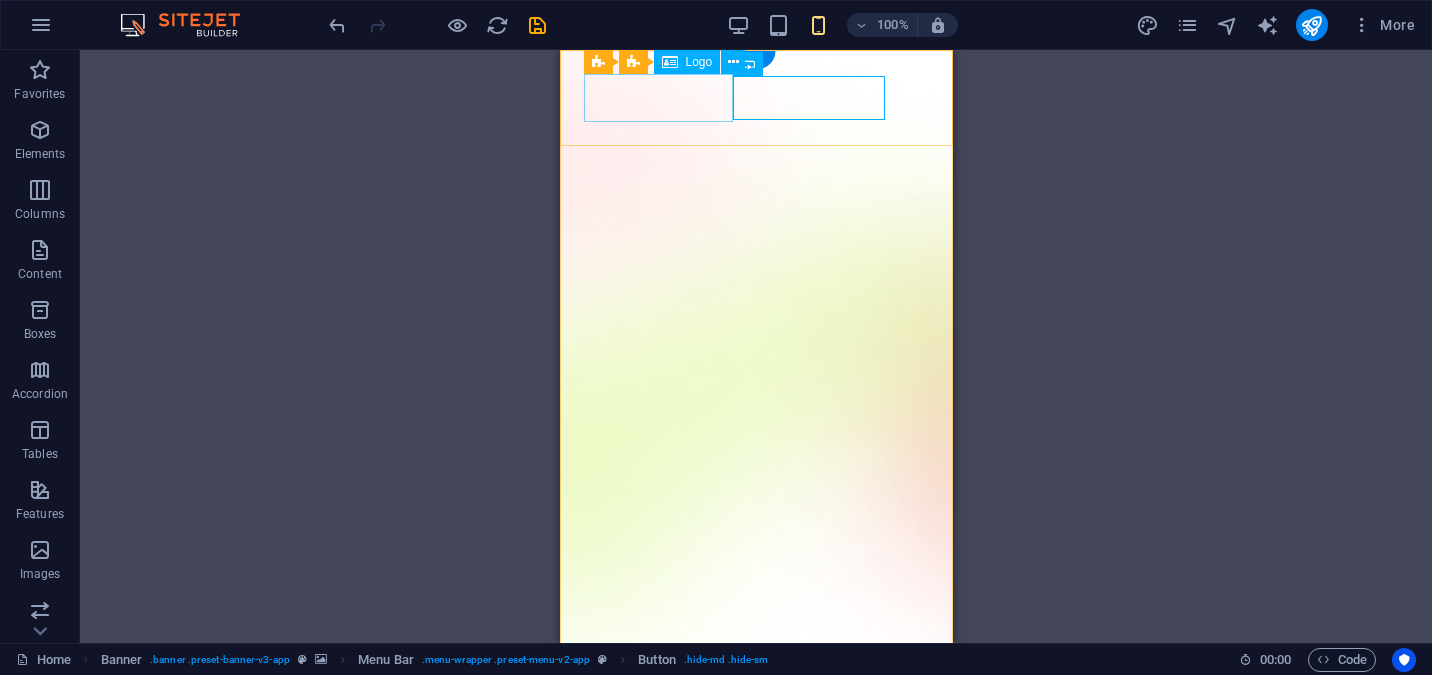 click at bounding box center [755, 826] 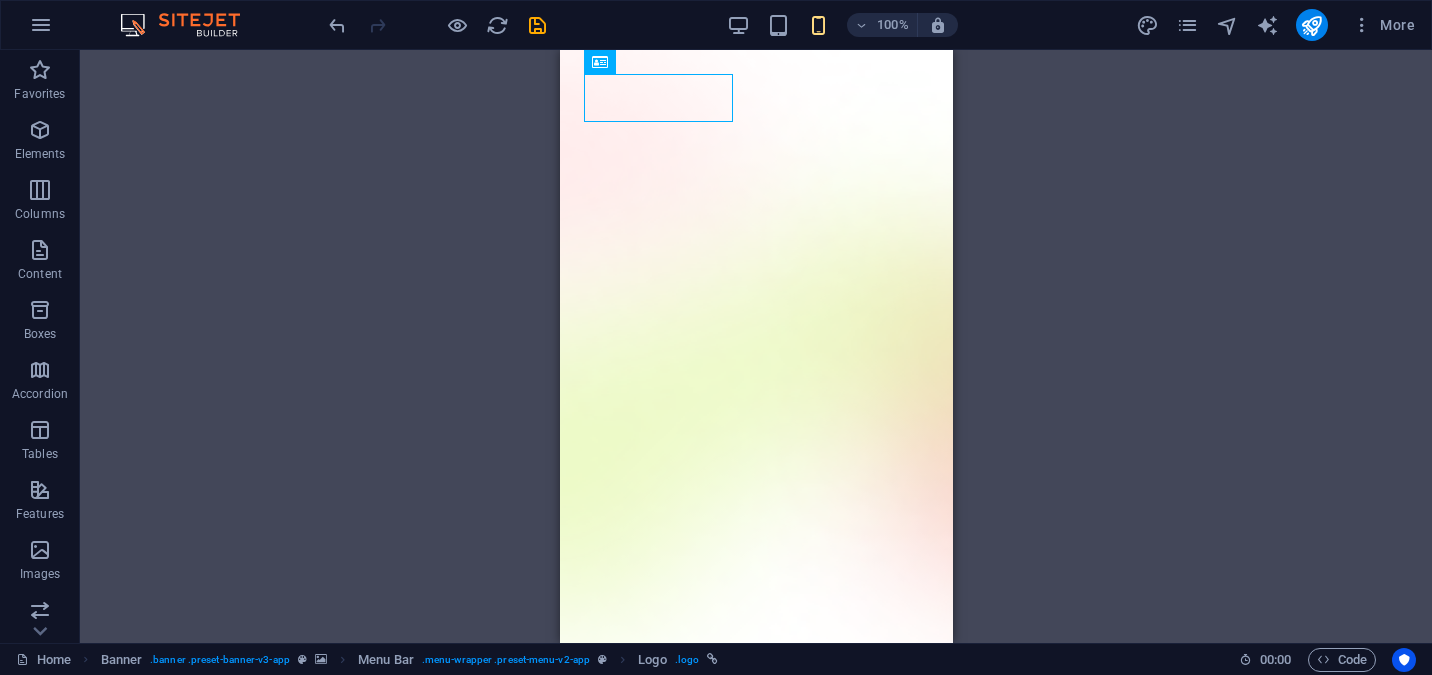 click on "H1   Banner   Container   Text   Spacer   Spacer   Banner   Menu Bar   Banner   Logo   Spacer   Button   Spacer   Image   Text   Menu   Button" at bounding box center (756, 346) 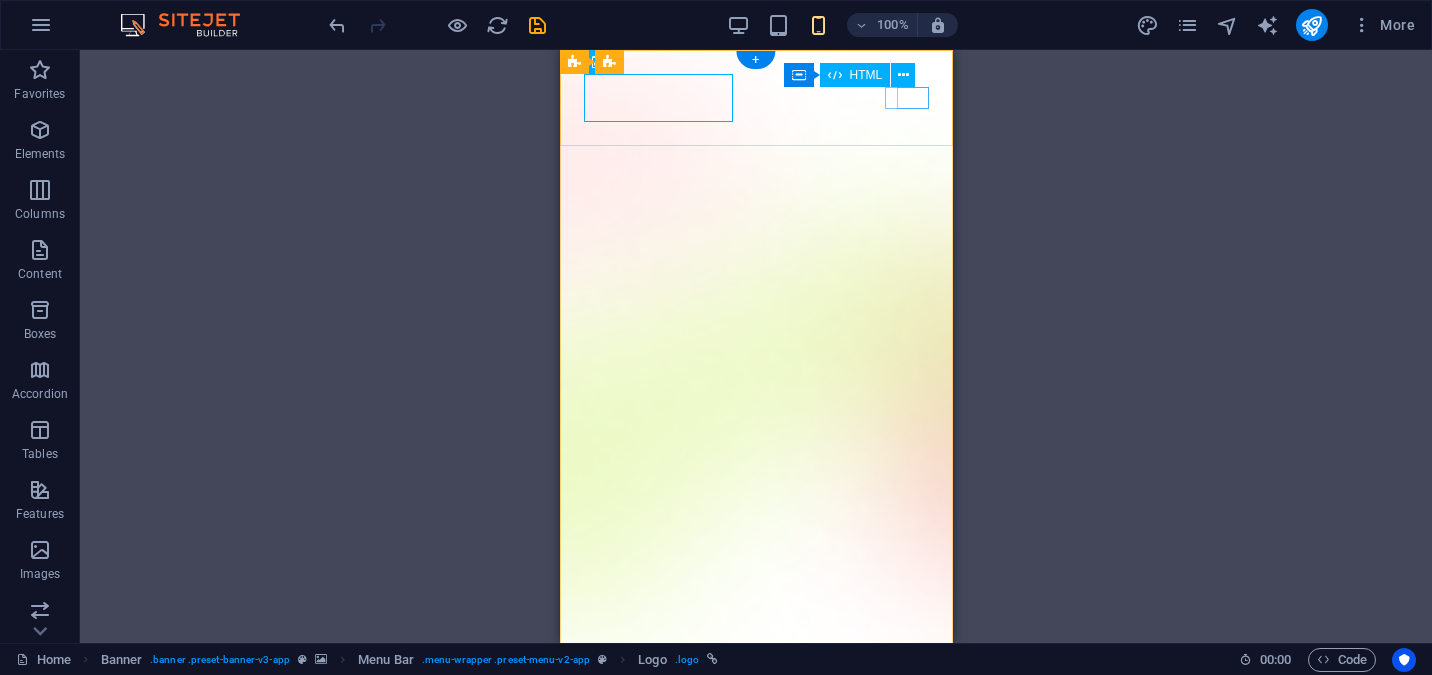 click at bounding box center (755, 861) 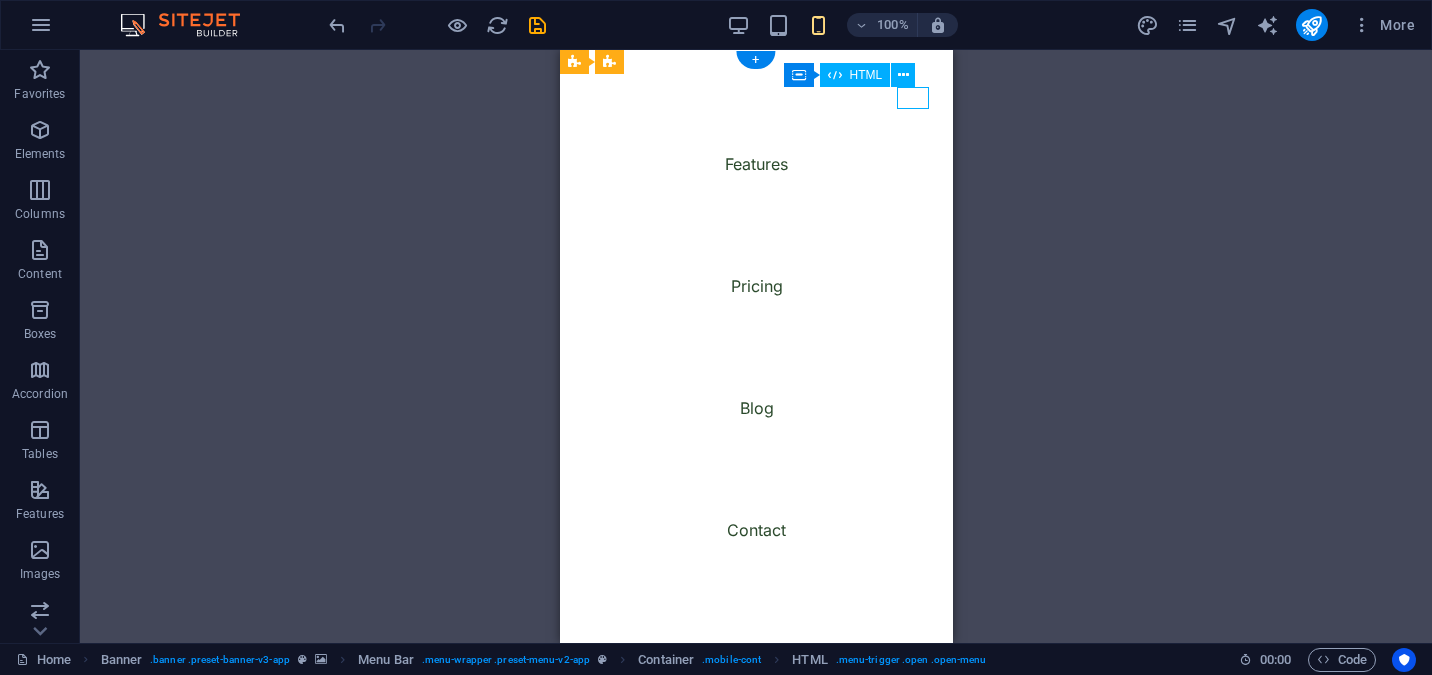 click at bounding box center (599, 861) 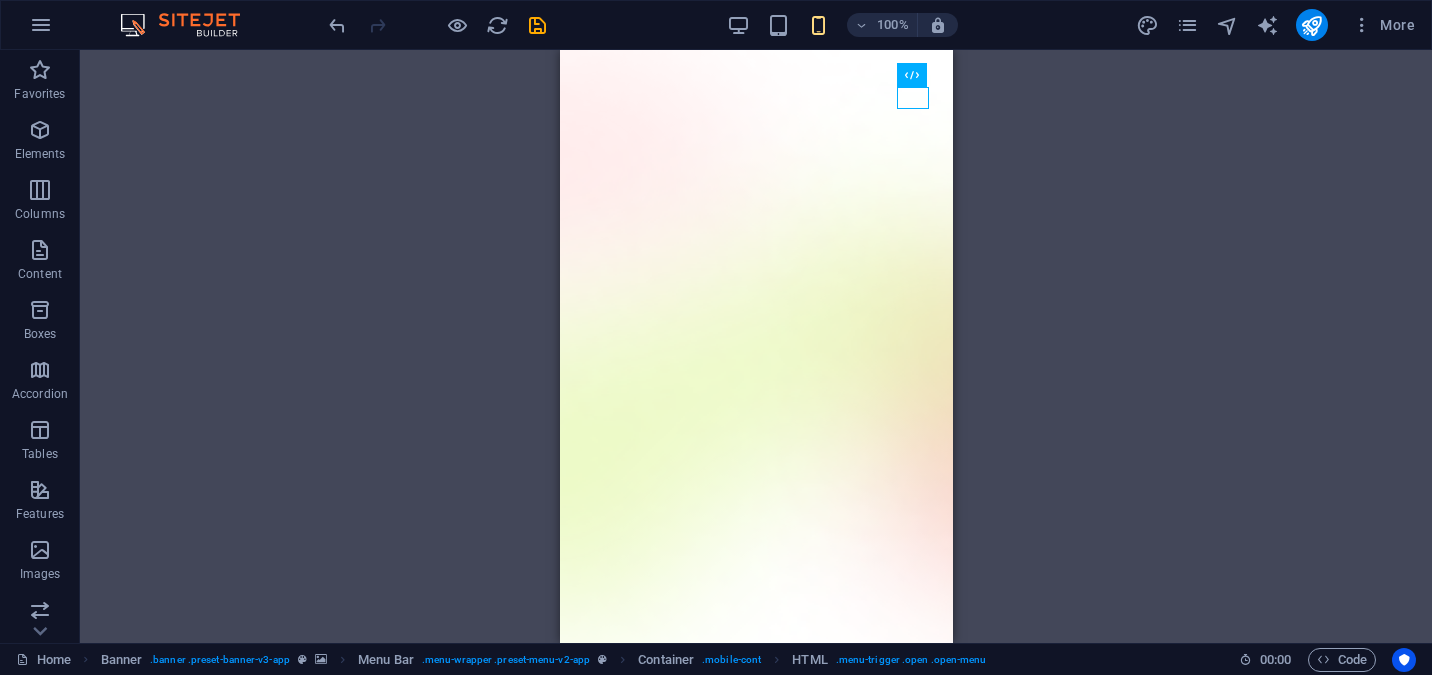 click on "H1   Banner   Container   Text   Spacer   Spacer   Banner   Menu Bar   Banner   Logo   Spacer   Button   Spacer   Image   Text   Menu   Button   Container   HTML   Container" at bounding box center (756, 346) 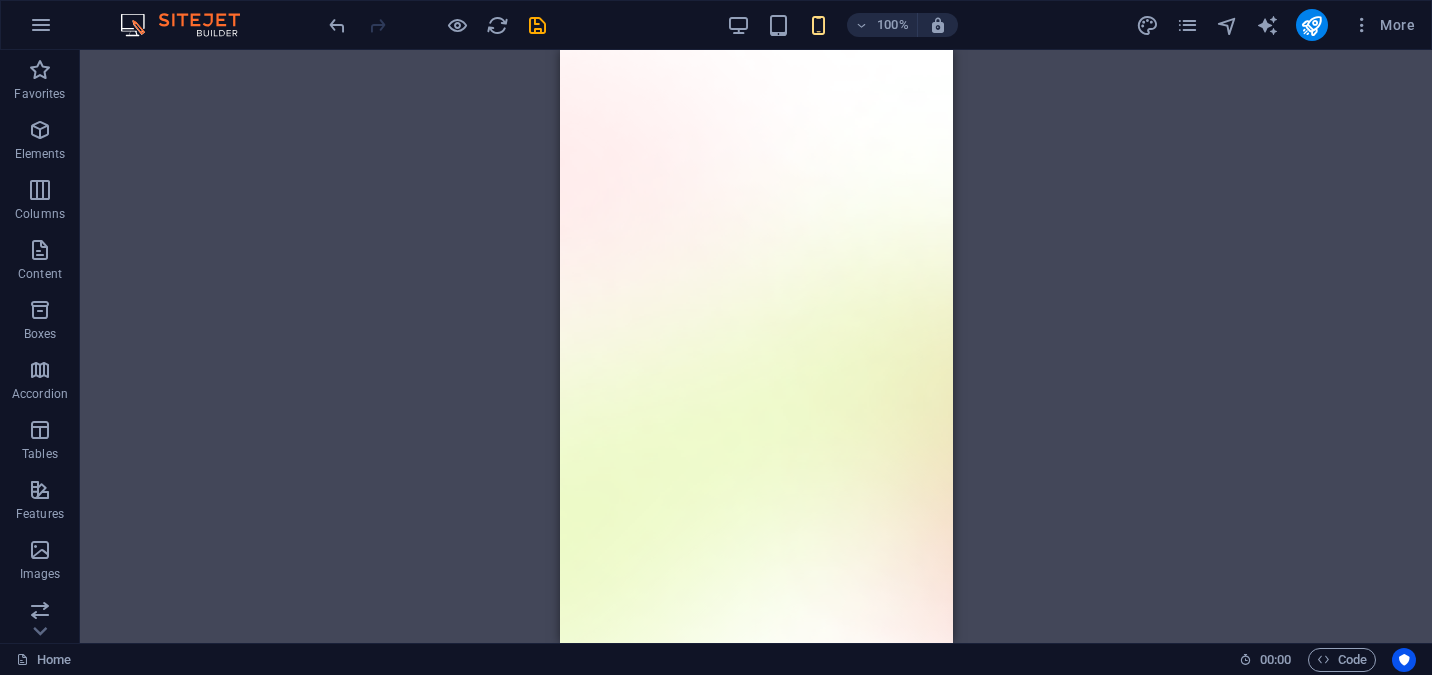 click on "H1   Banner   Container   Text   Spacer   Spacer   Banner   Menu Bar   Menu Bar   Banner   Logo   Spacer   Button   Spacer   Image   Text   Menu   Button   Container   HTML   Container" at bounding box center (756, 346) 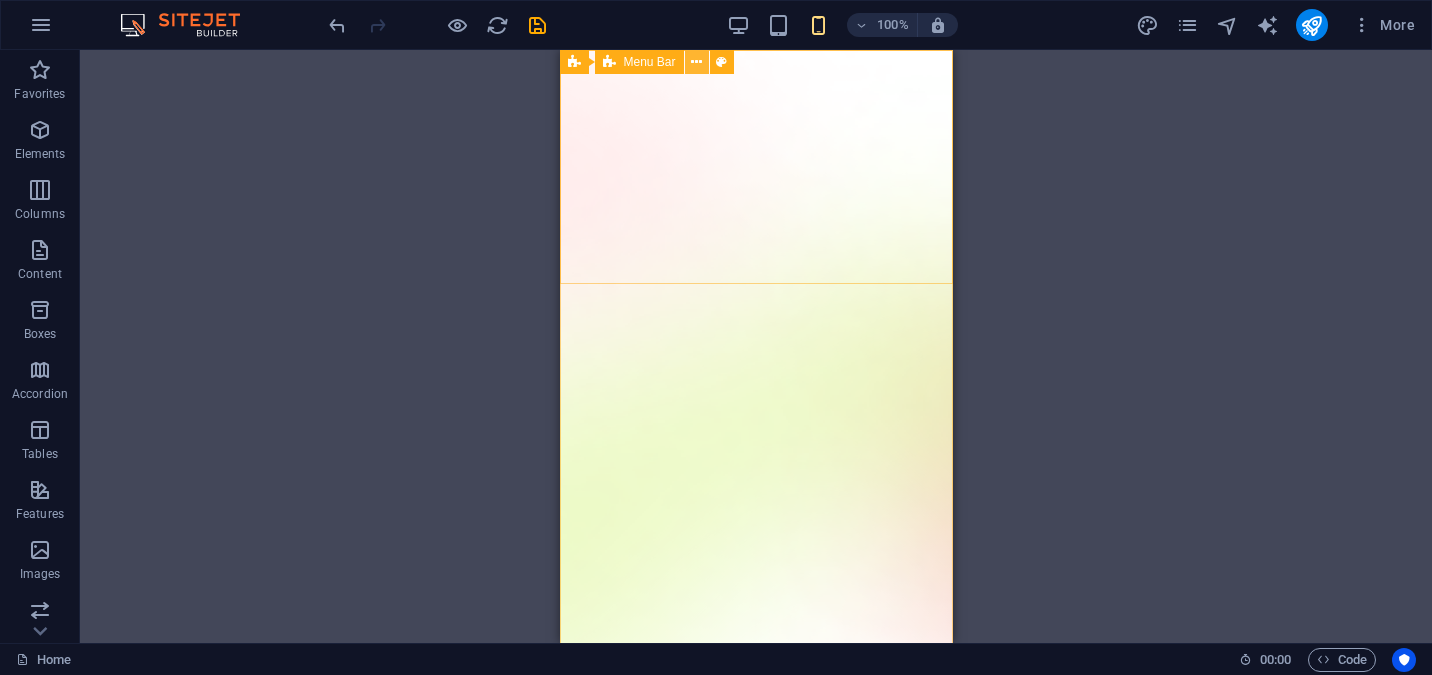 click at bounding box center (696, 62) 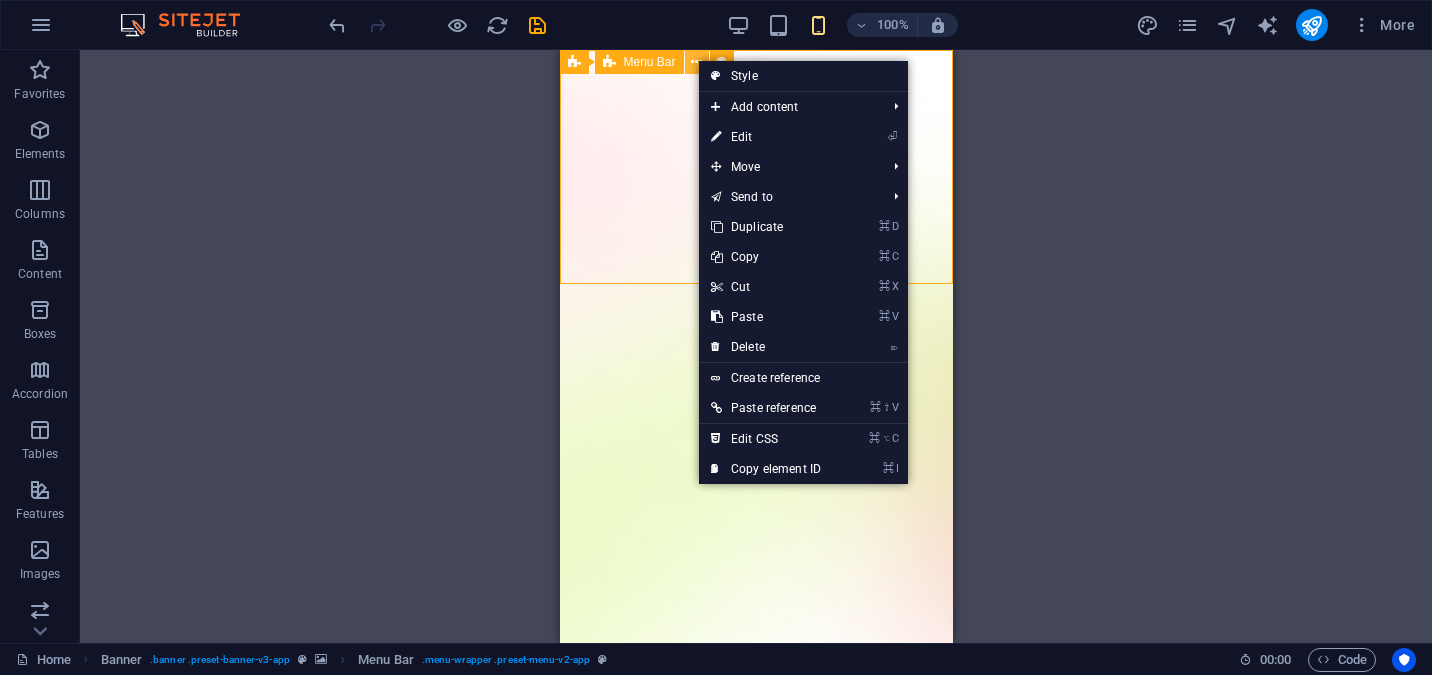 click at bounding box center (696, 62) 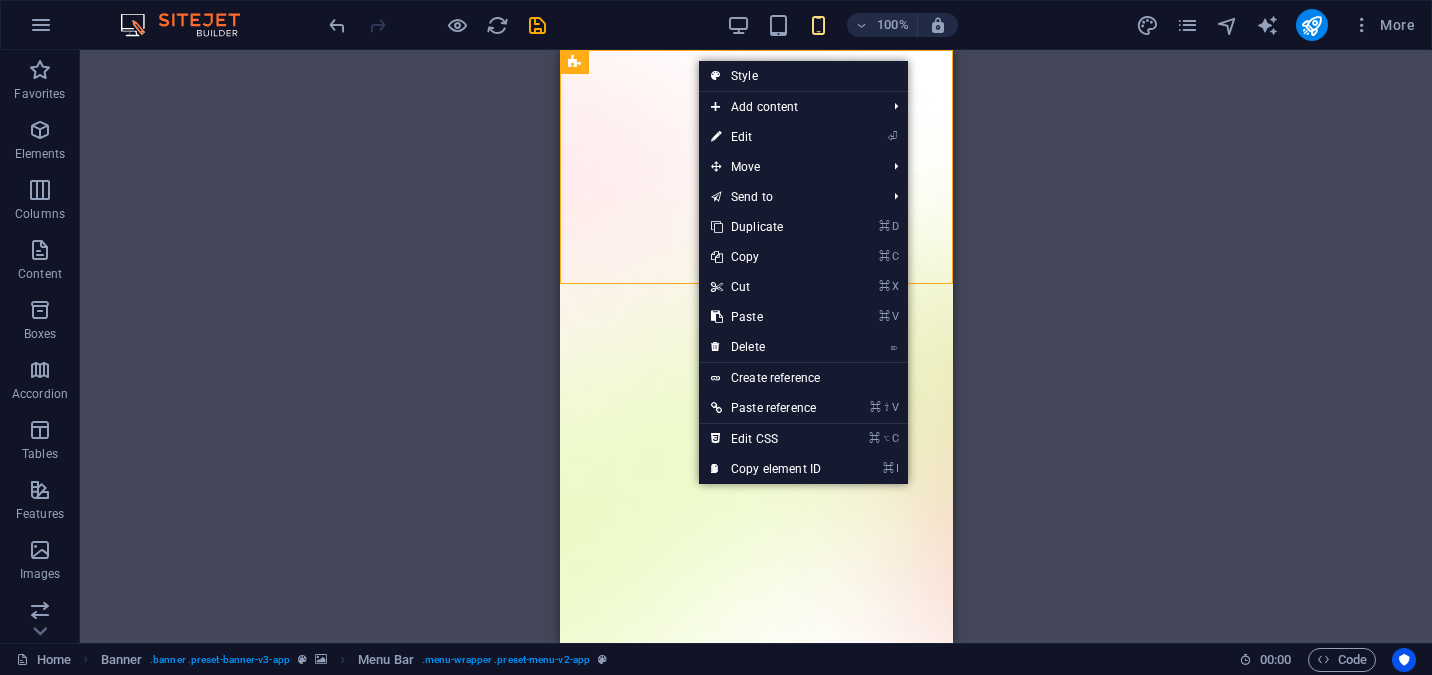 click on "H1   Banner   Container   Text   Spacer   Spacer   Banner   Menu Bar   Banner   Logo   Spacer   Button   Spacer   Image   Text   Menu   Button   HTML   Container   Placeholder" at bounding box center [756, 346] 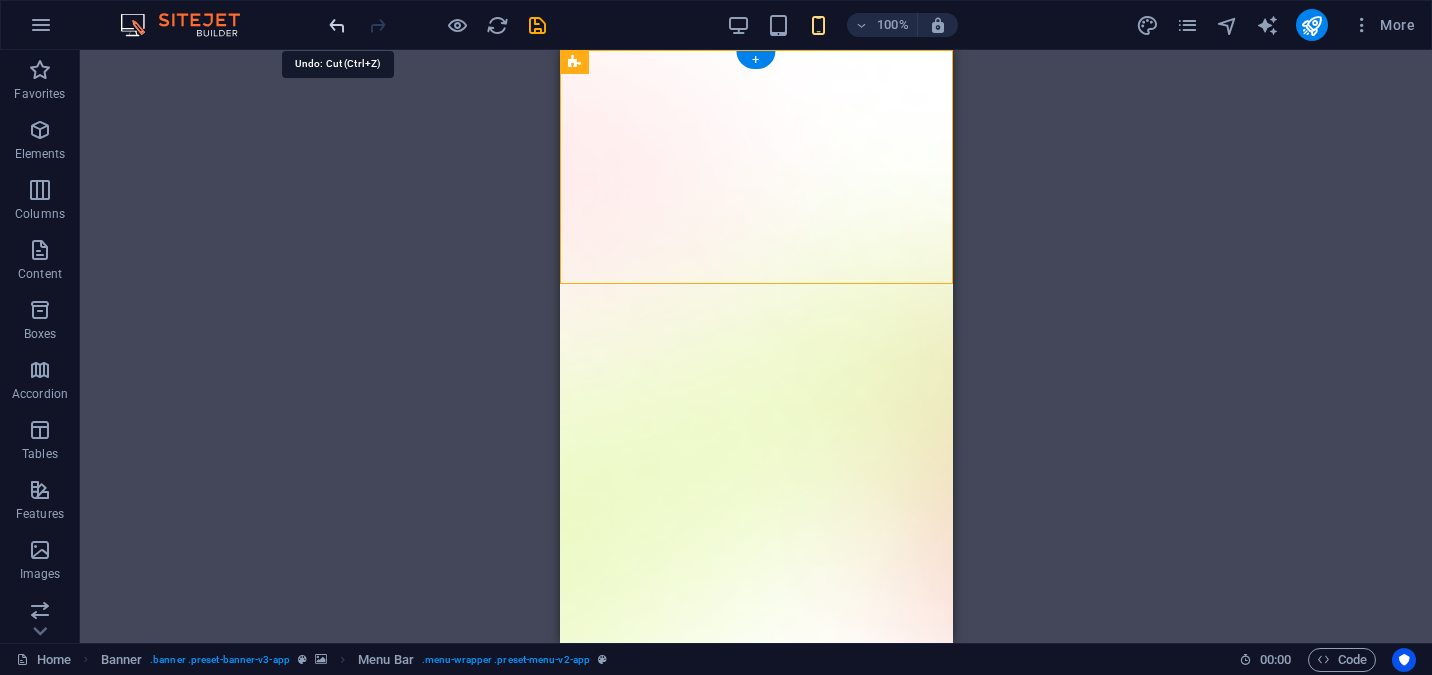click at bounding box center (337, 25) 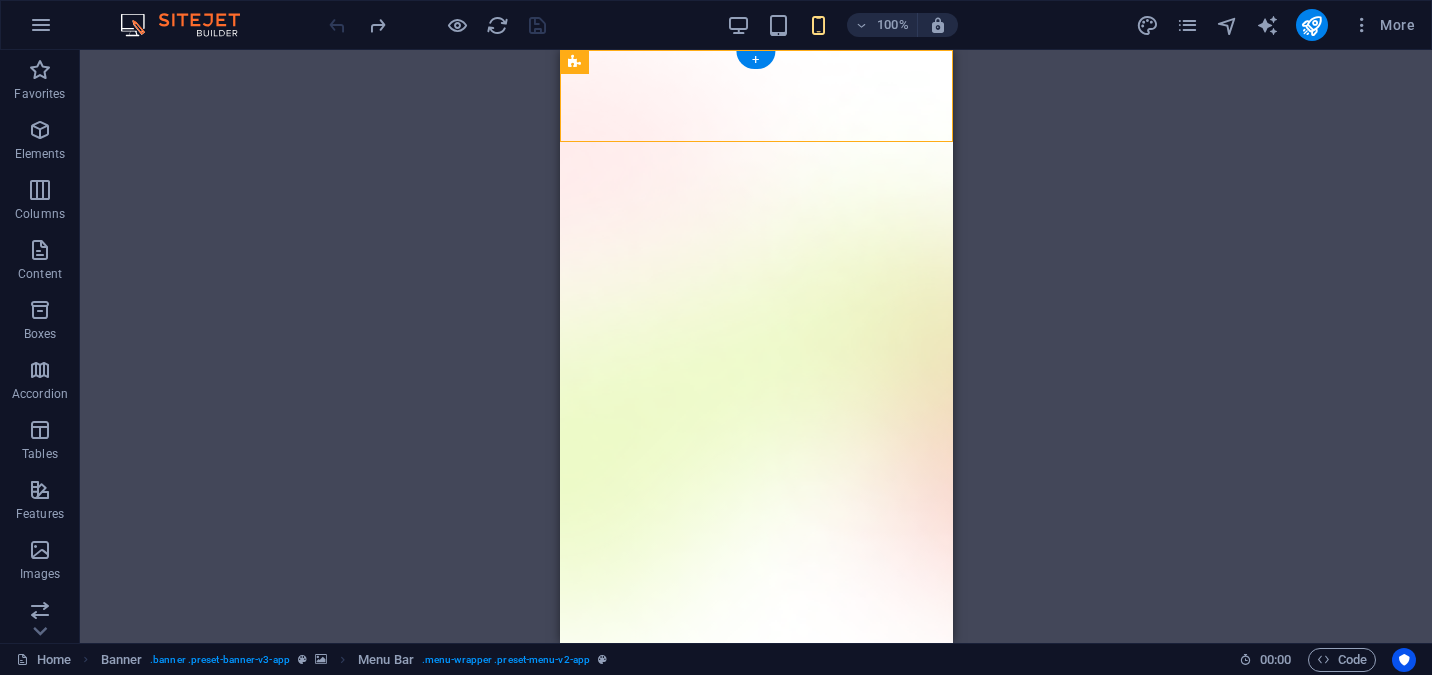 click at bounding box center (437, 25) 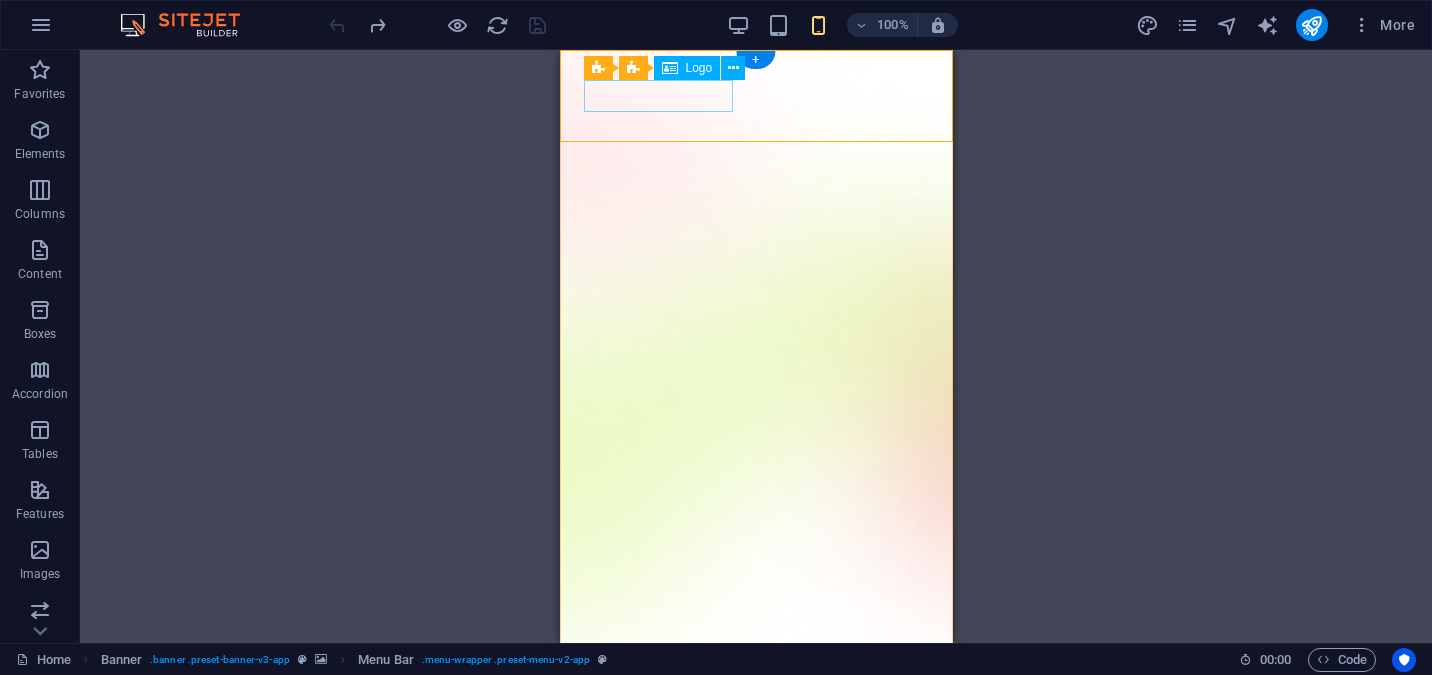 click at bounding box center (755, 814) 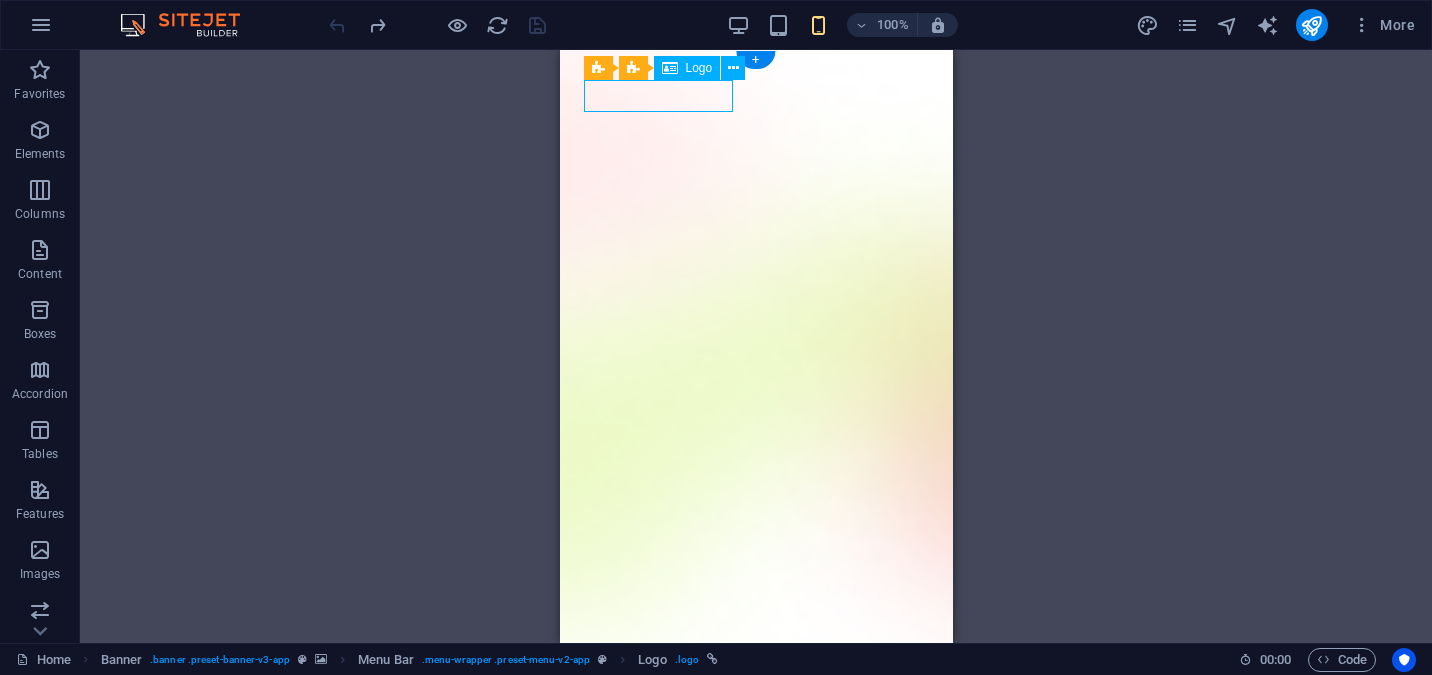 click at bounding box center (755, 814) 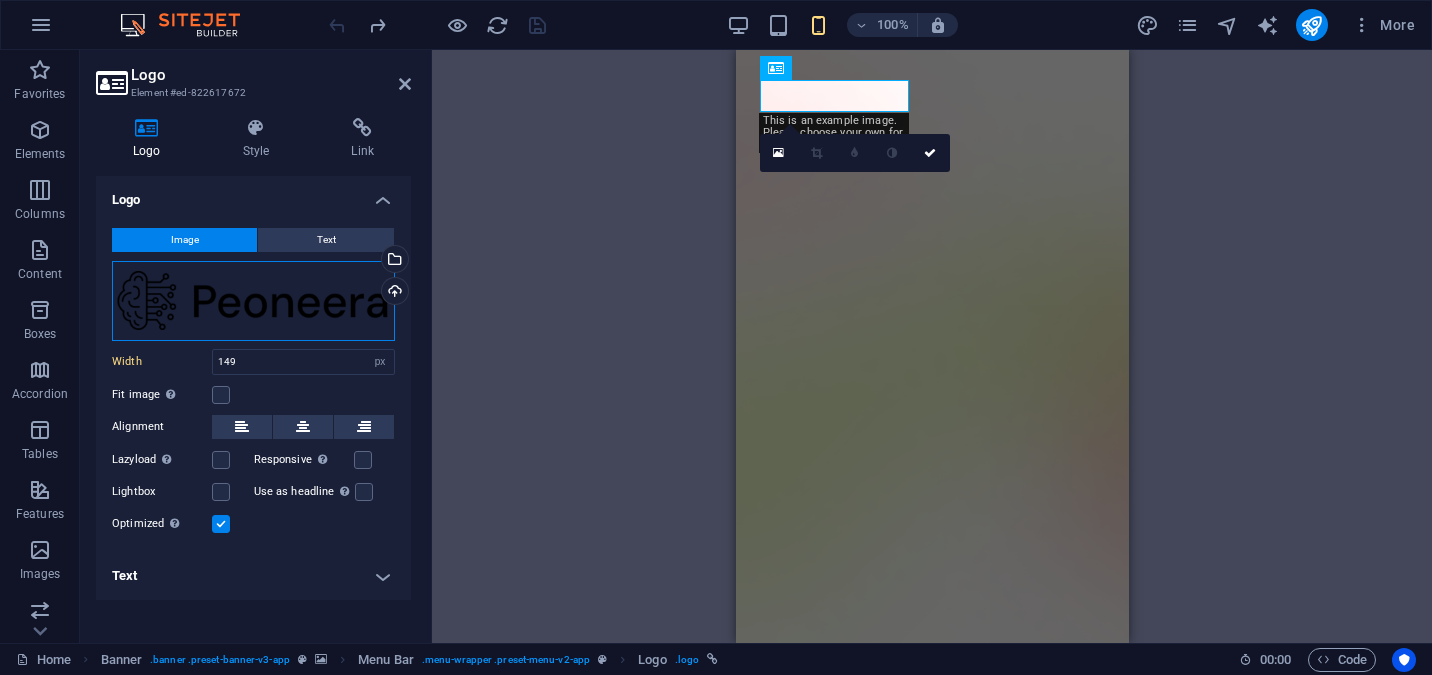 click on "Drag files here, click to choose files or select files from Files or our free stock photos & videos" at bounding box center (253, 301) 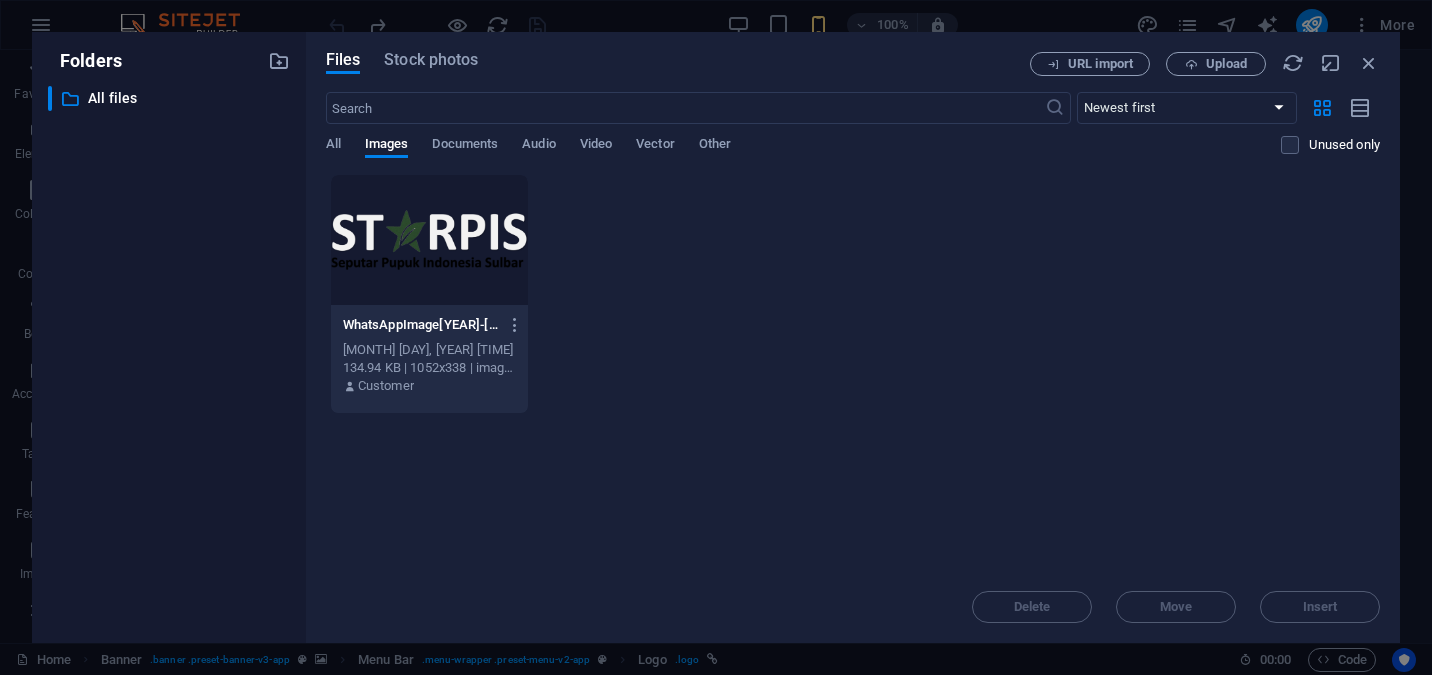 click at bounding box center [430, 240] 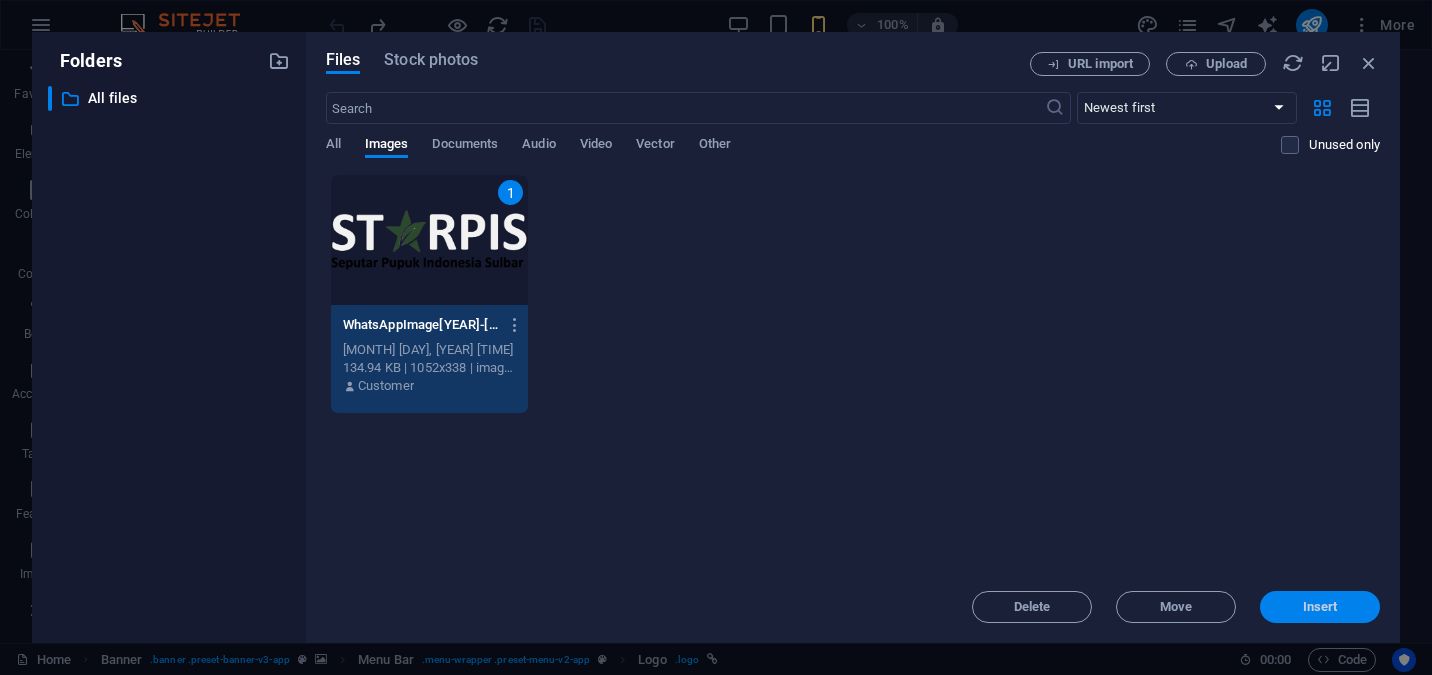 click on "Insert" at bounding box center [1320, 607] 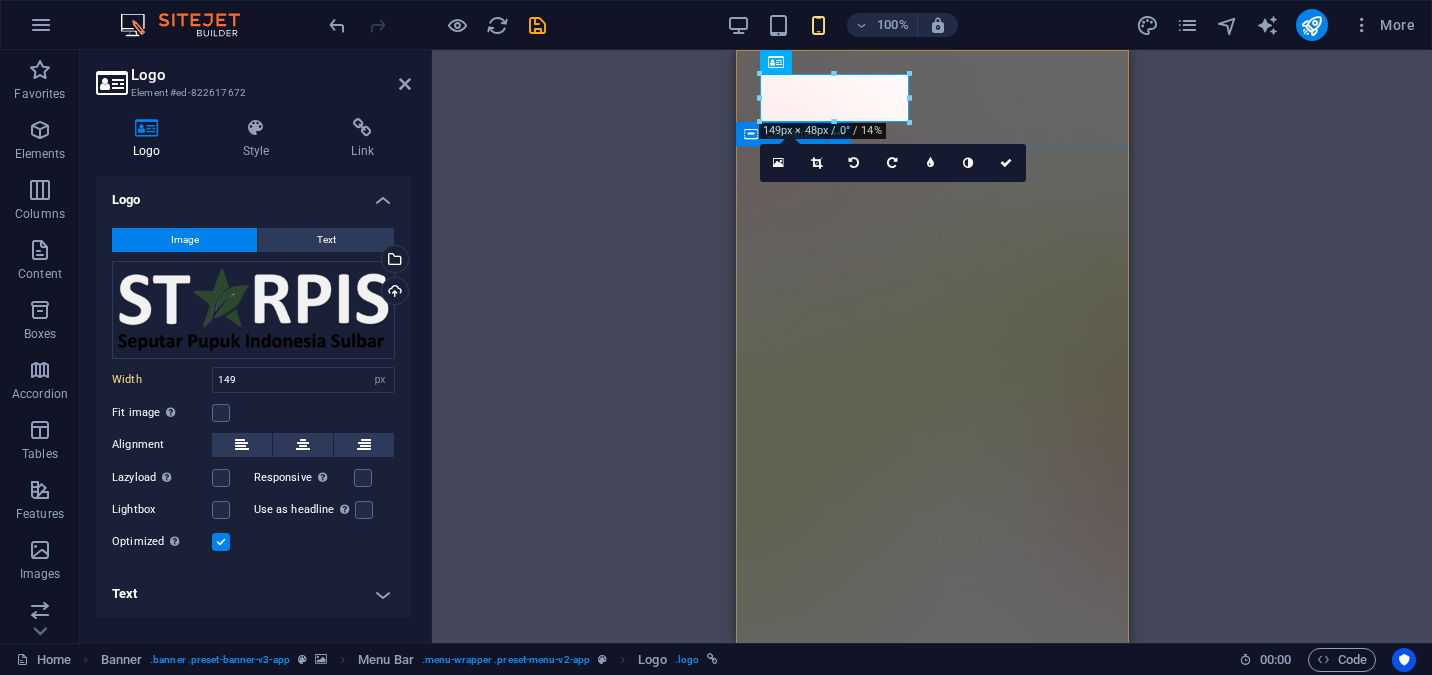 click on "Version 2.0 is here AI app for productivity Lorem ipsum dolor sit amet, consectetur adipiscing elit, sed do eiusmod tempor incididunt ut labore et dolore magna aliqua. Download App" at bounding box center (931, 1255) 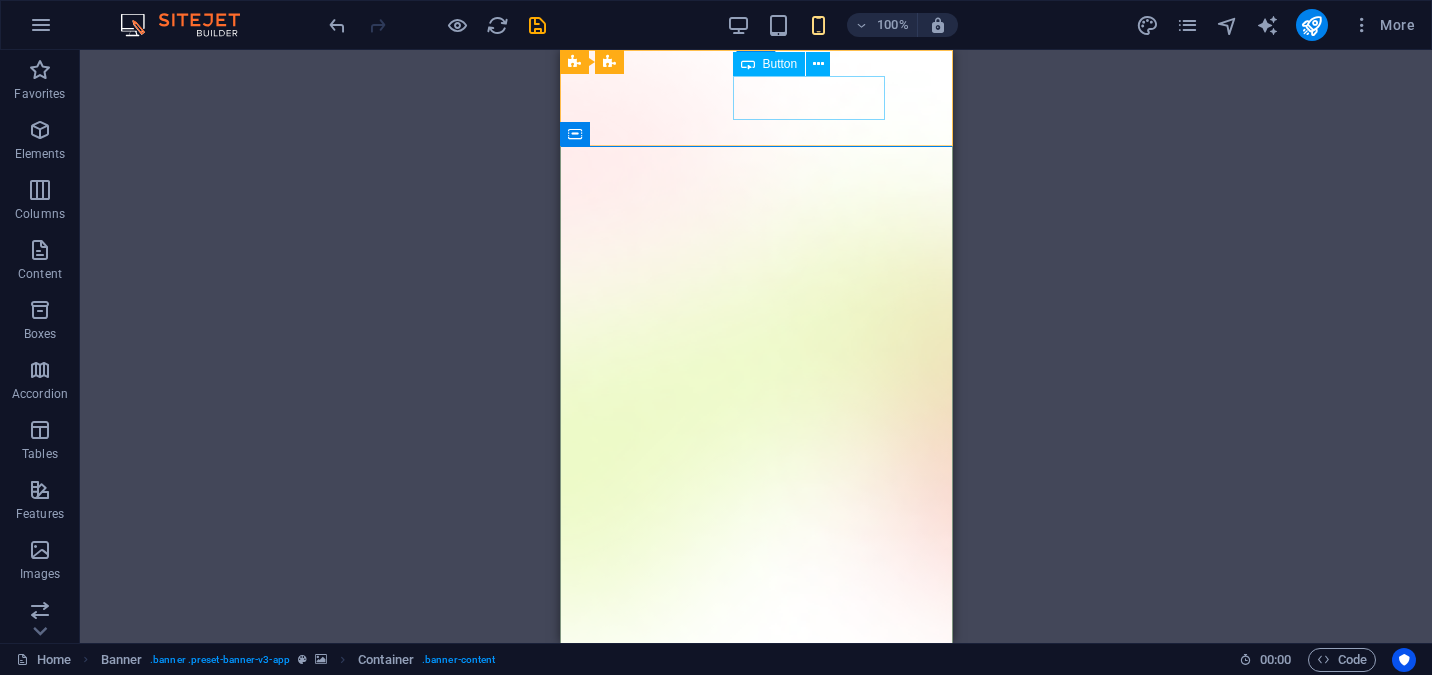 click on "Download App" at bounding box center [755, 894] 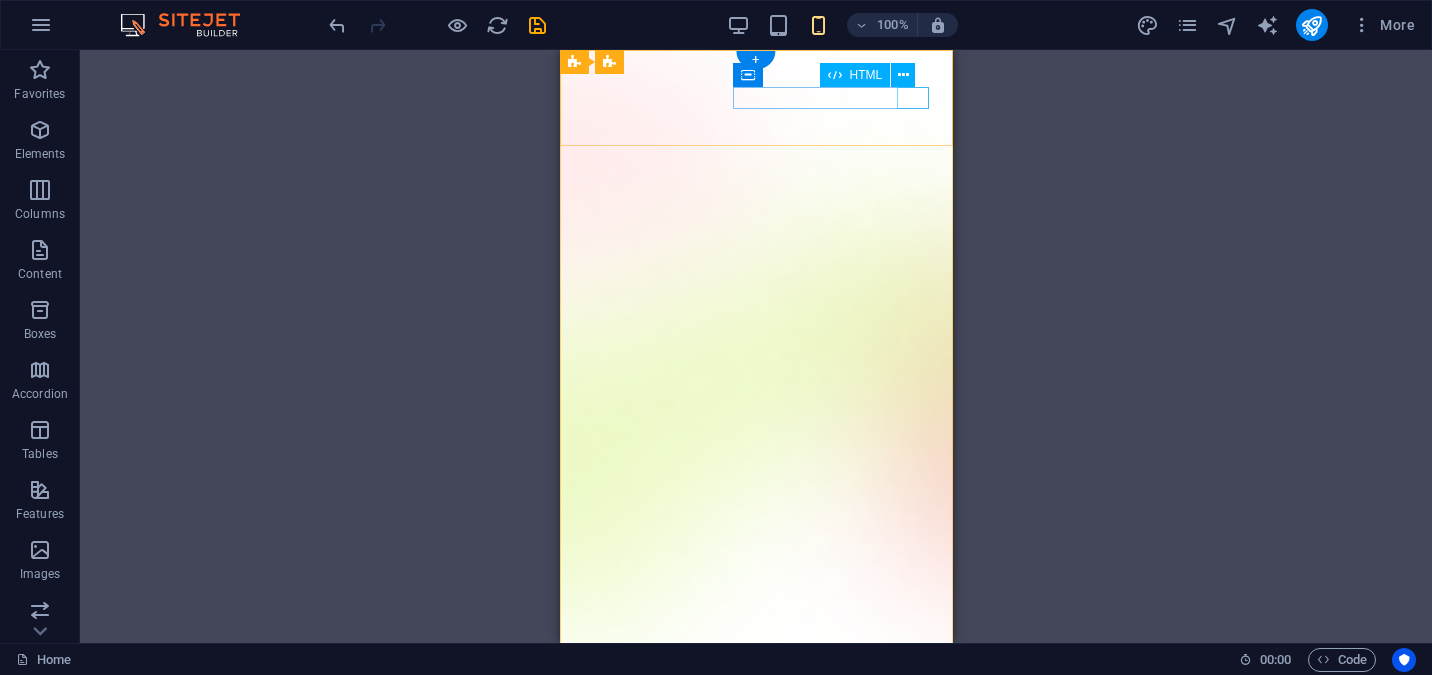 click at bounding box center [755, 861] 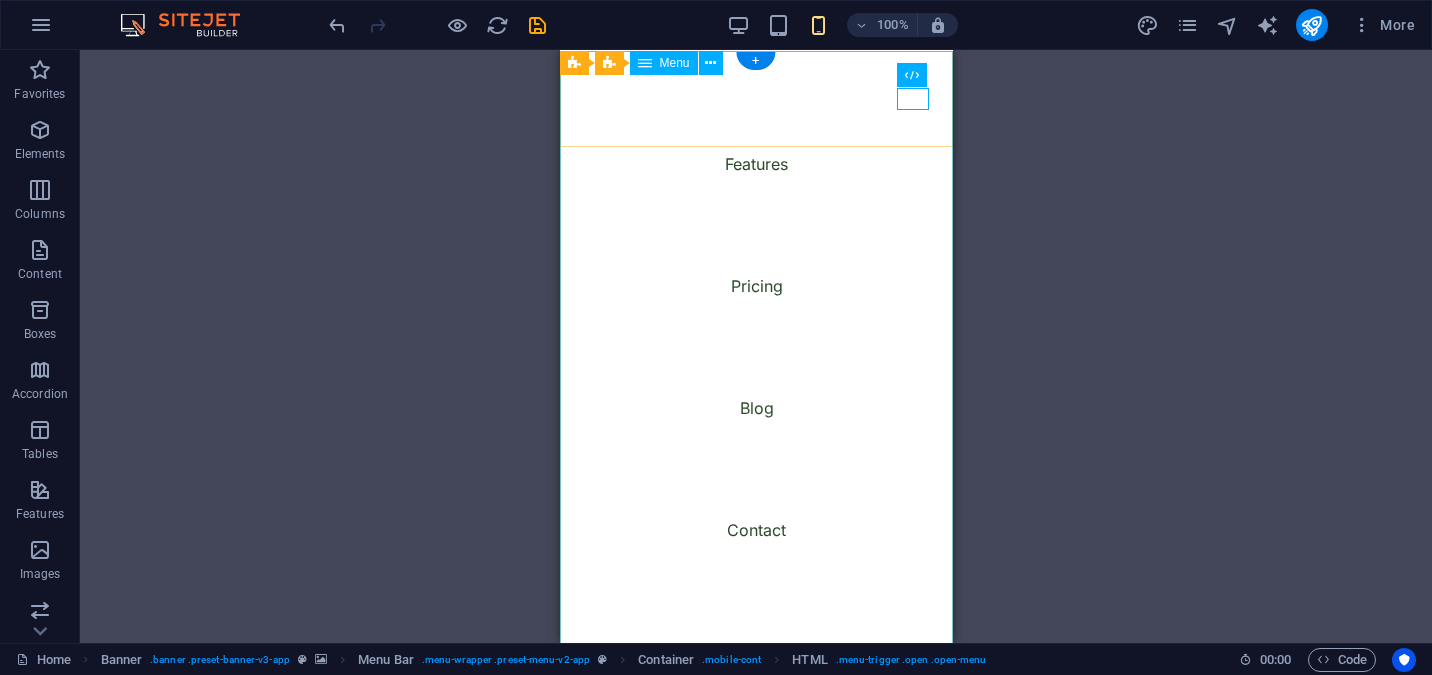 scroll, scrollTop: 0, scrollLeft: 0, axis: both 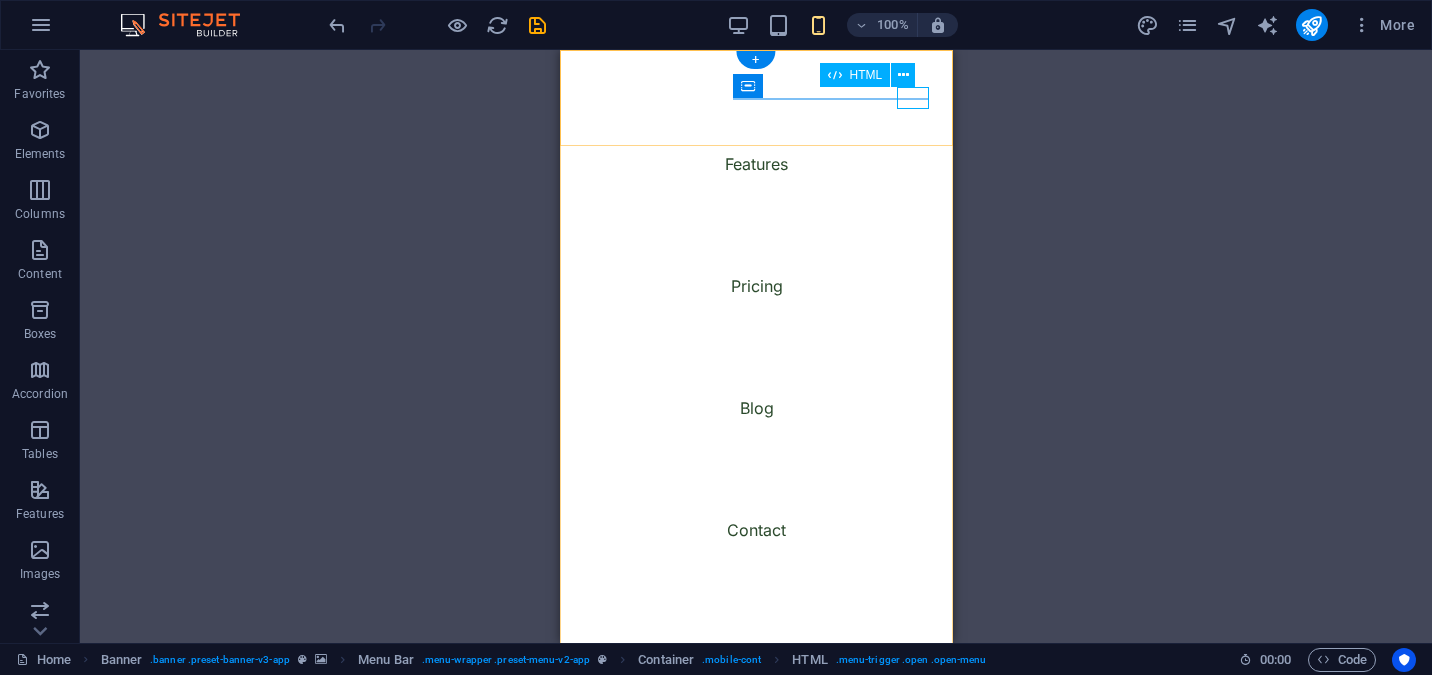 click at bounding box center (599, 861) 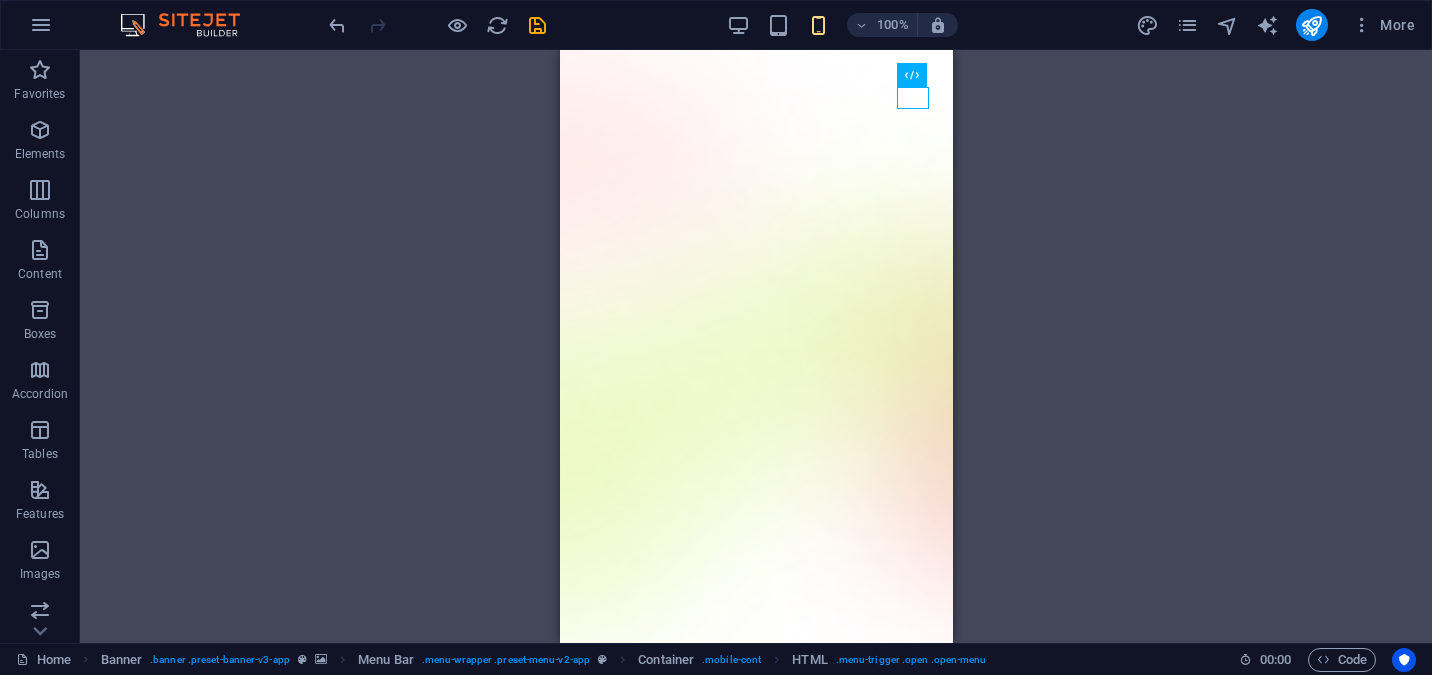 scroll, scrollTop: 0, scrollLeft: 0, axis: both 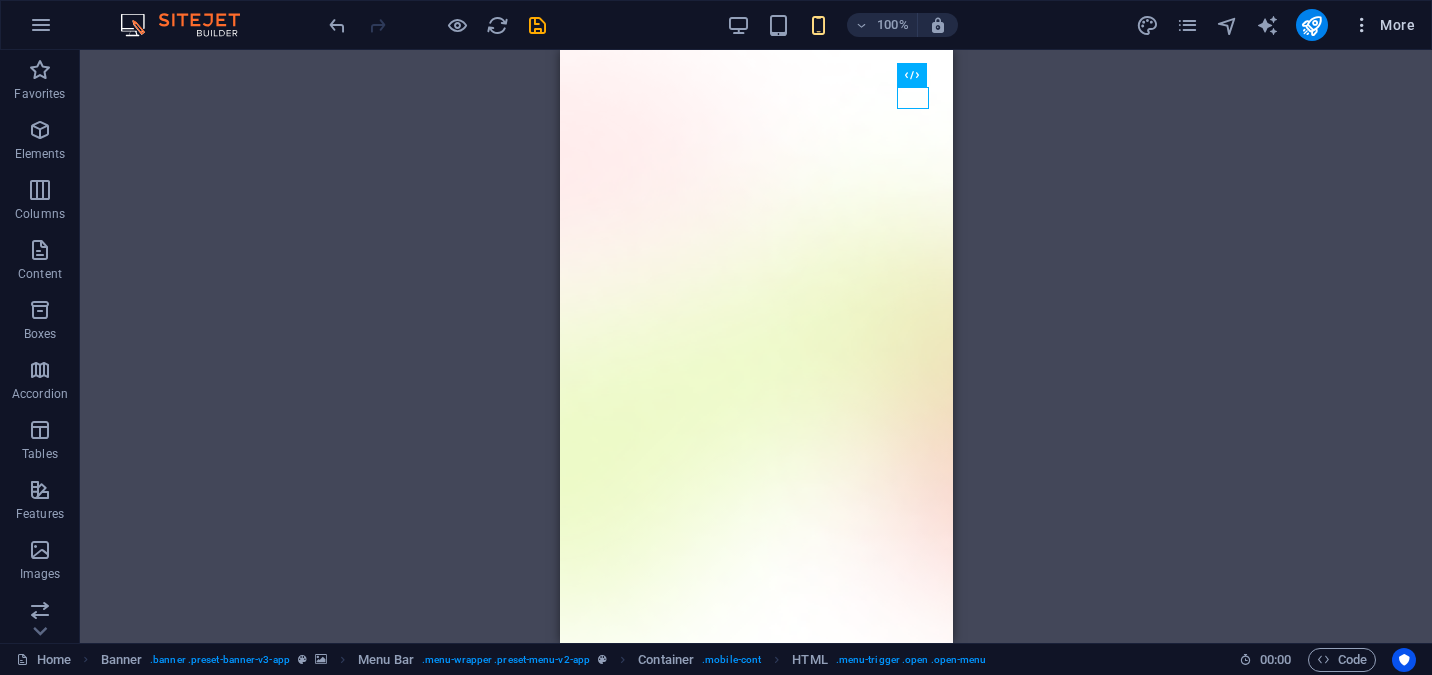 click at bounding box center (1362, 25) 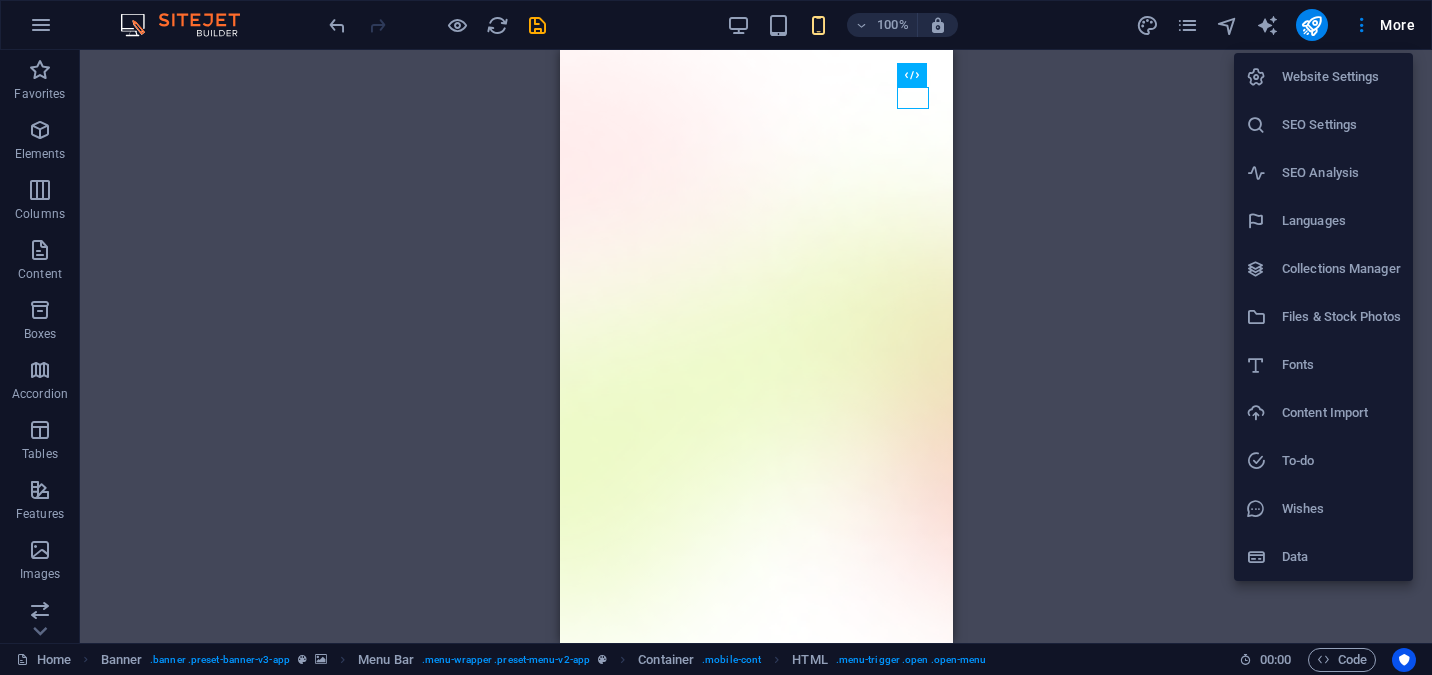 click at bounding box center [716, 337] 